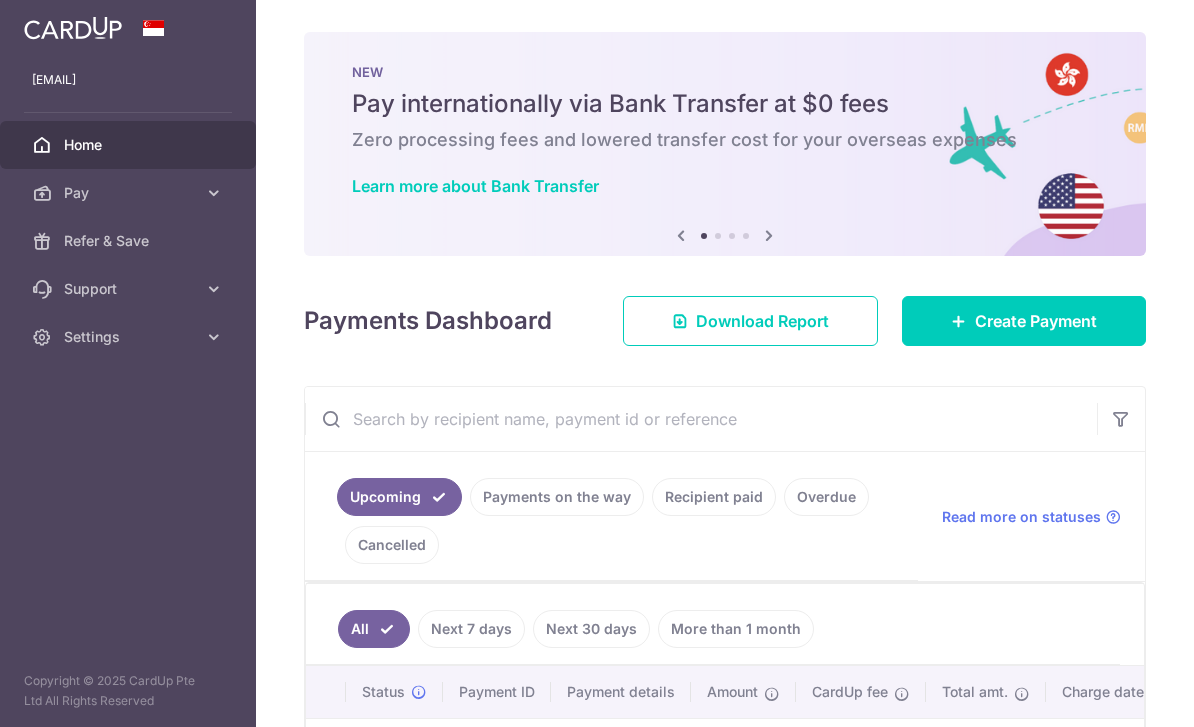 scroll, scrollTop: 0, scrollLeft: 0, axis: both 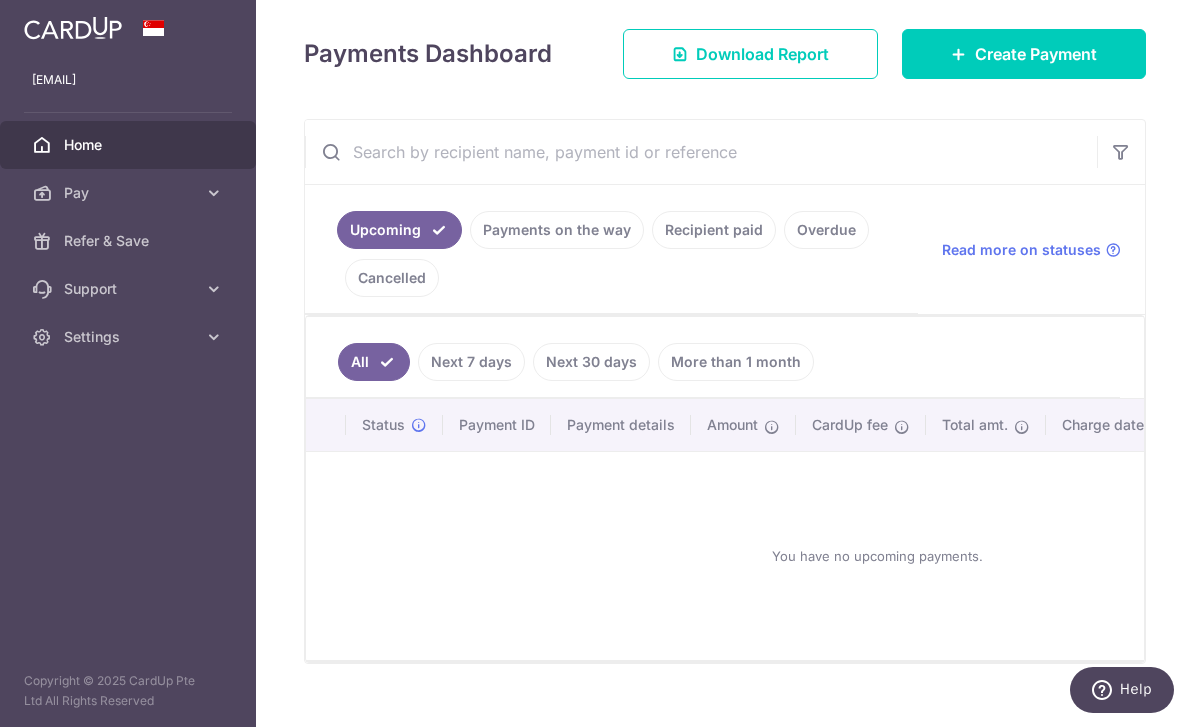 click on "Create Payment" at bounding box center (1024, 54) 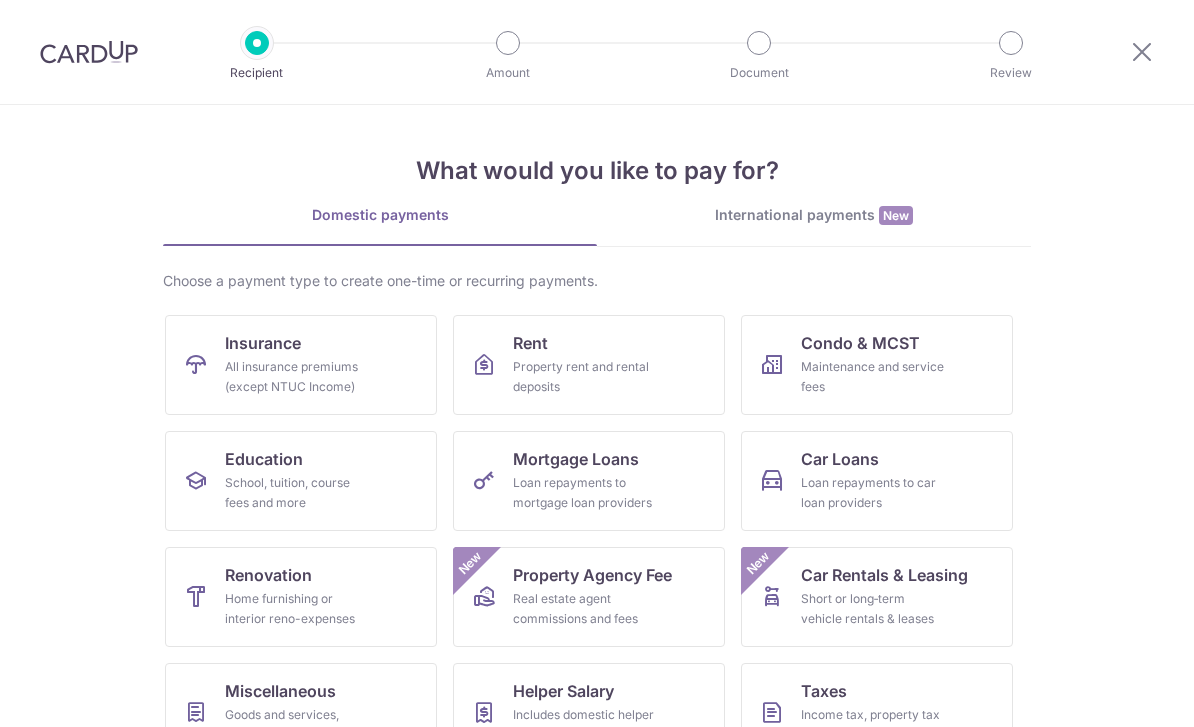 scroll, scrollTop: 0, scrollLeft: 0, axis: both 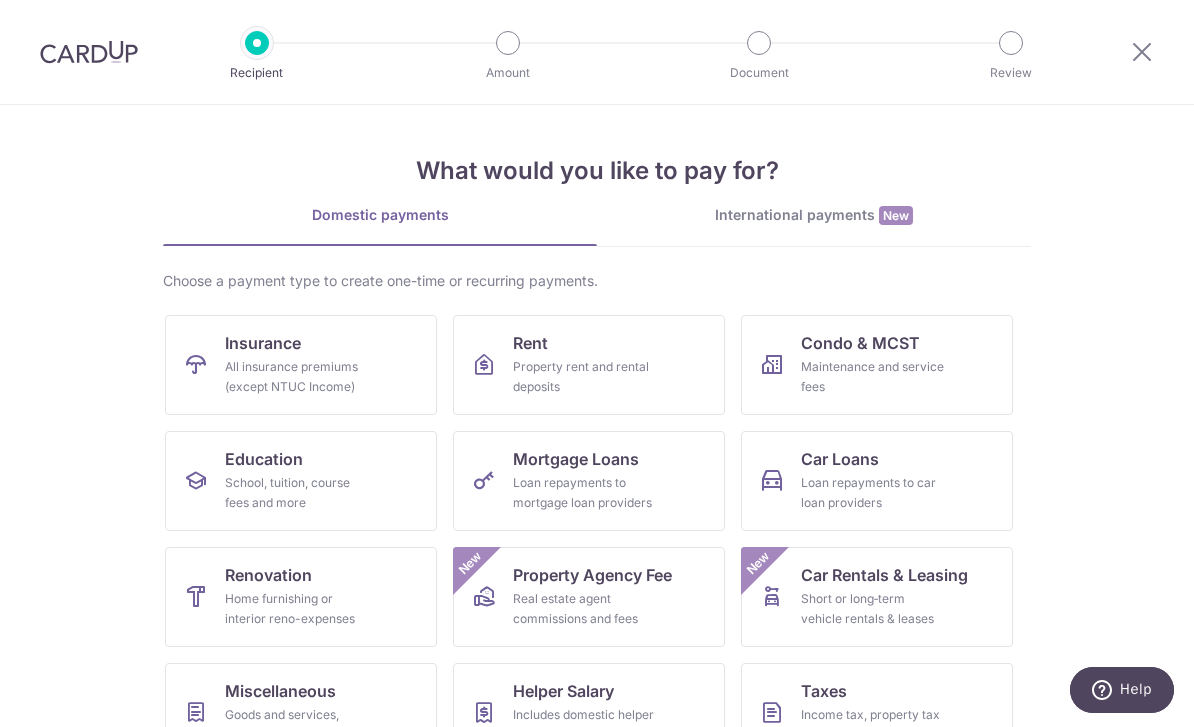 click on "Property rent and rental deposits" at bounding box center (585, 377) 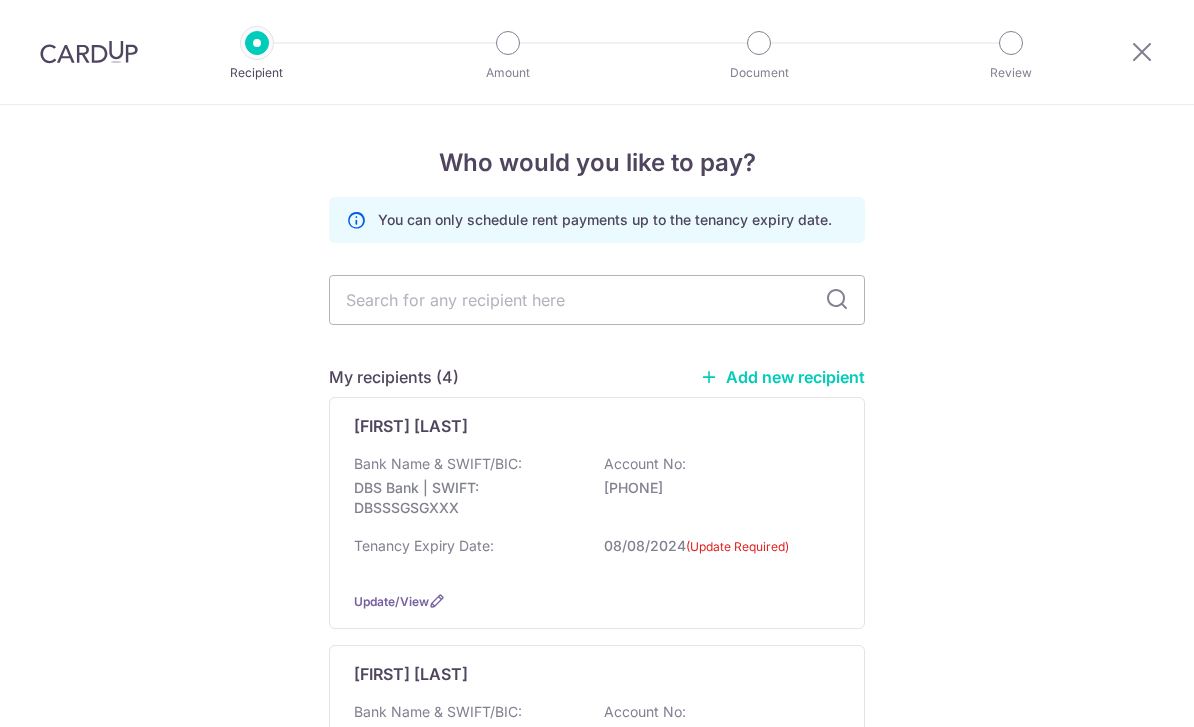 scroll, scrollTop: 0, scrollLeft: 0, axis: both 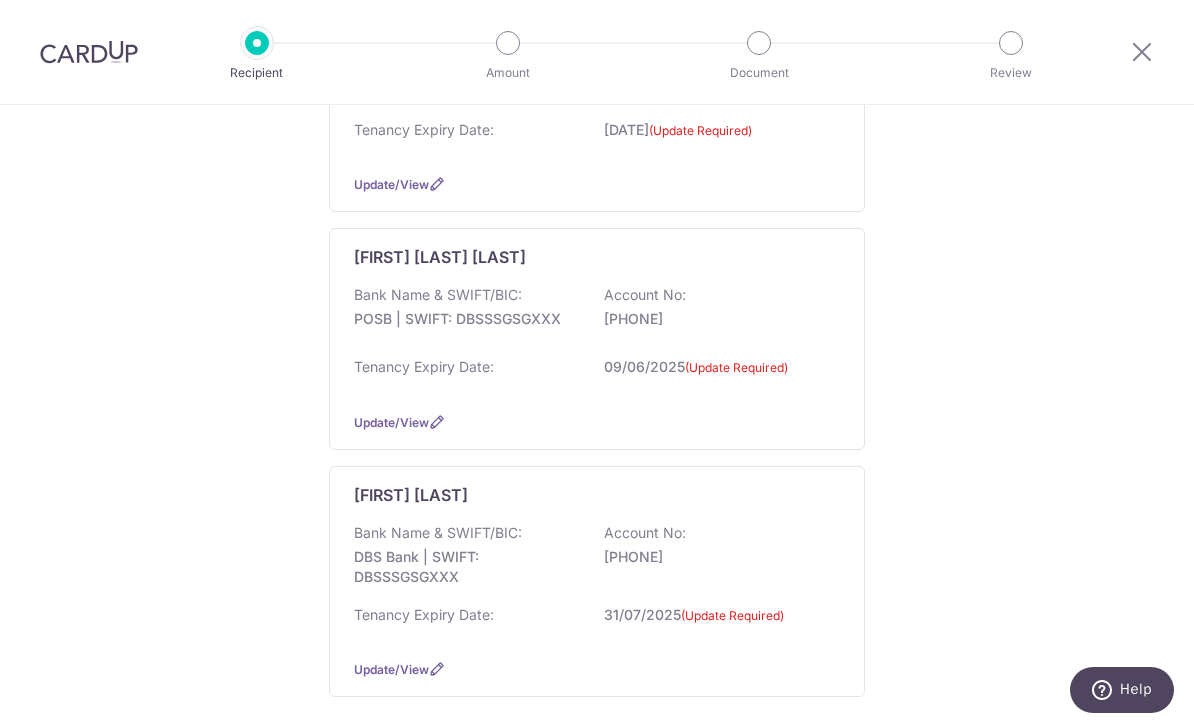 click on "Update/View" at bounding box center (391, 422) 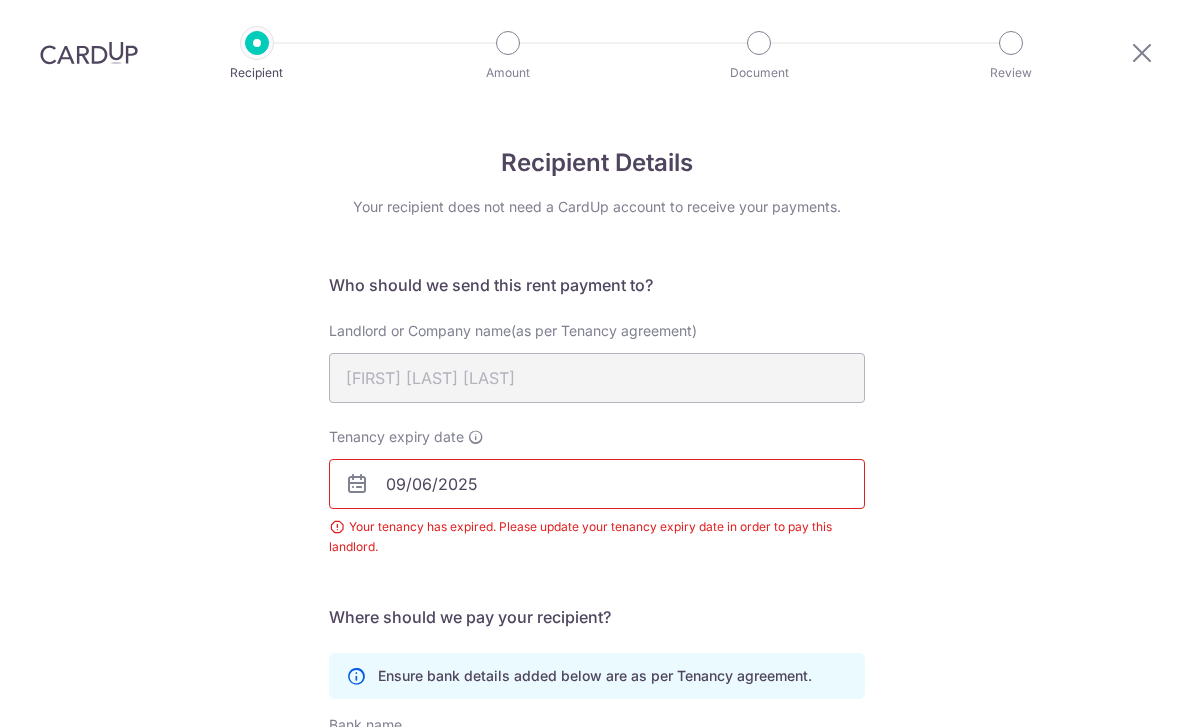 scroll, scrollTop: 64, scrollLeft: 0, axis: vertical 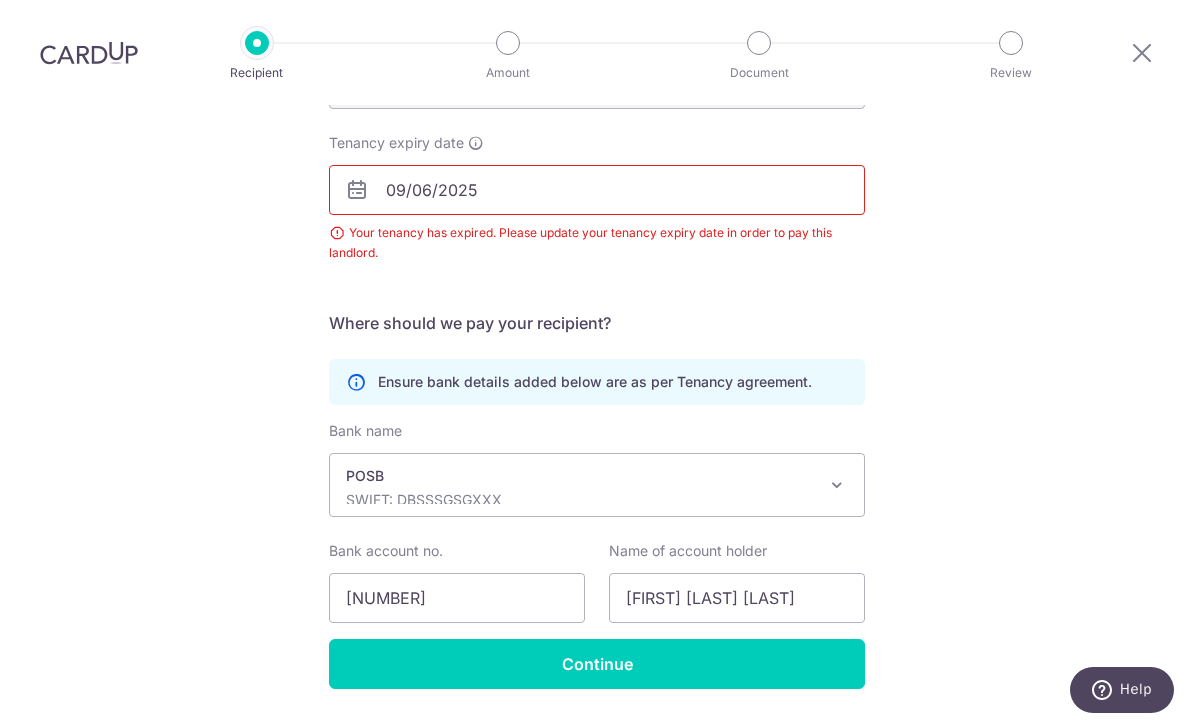 click on "09/06/2025" at bounding box center [597, 190] 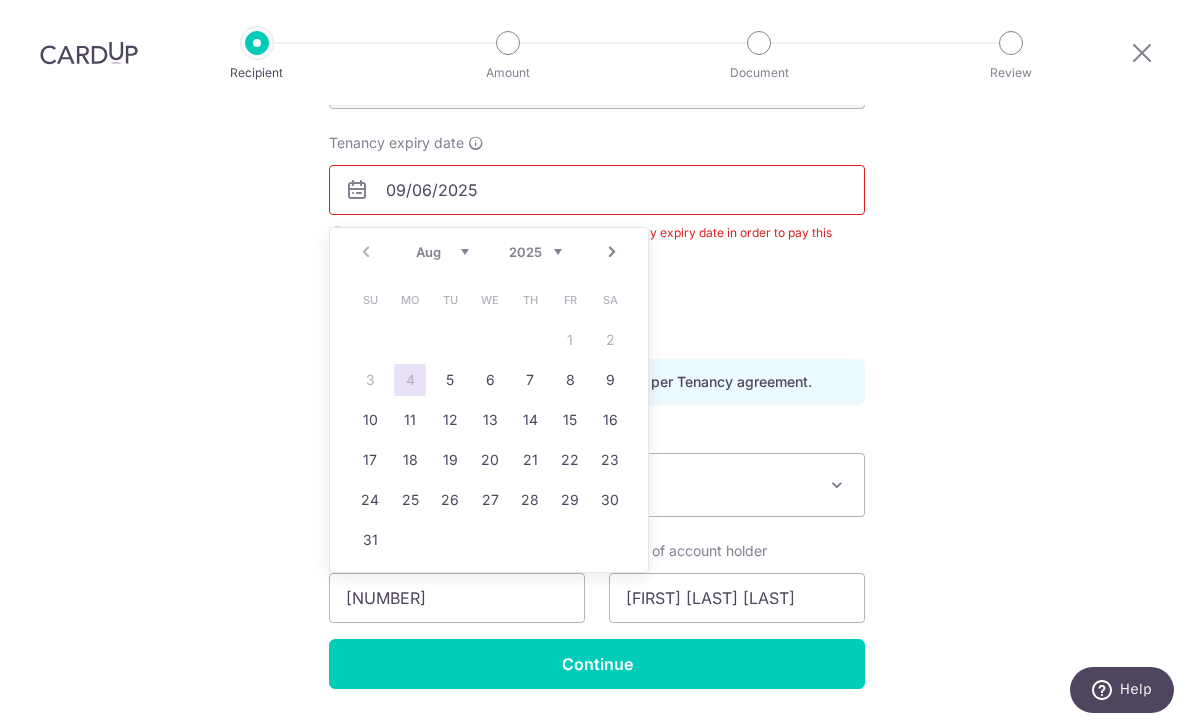 click on "2025 2026 2027 2028 2029 2030 2031 2032 2033 2034 2035" at bounding box center (535, 252) 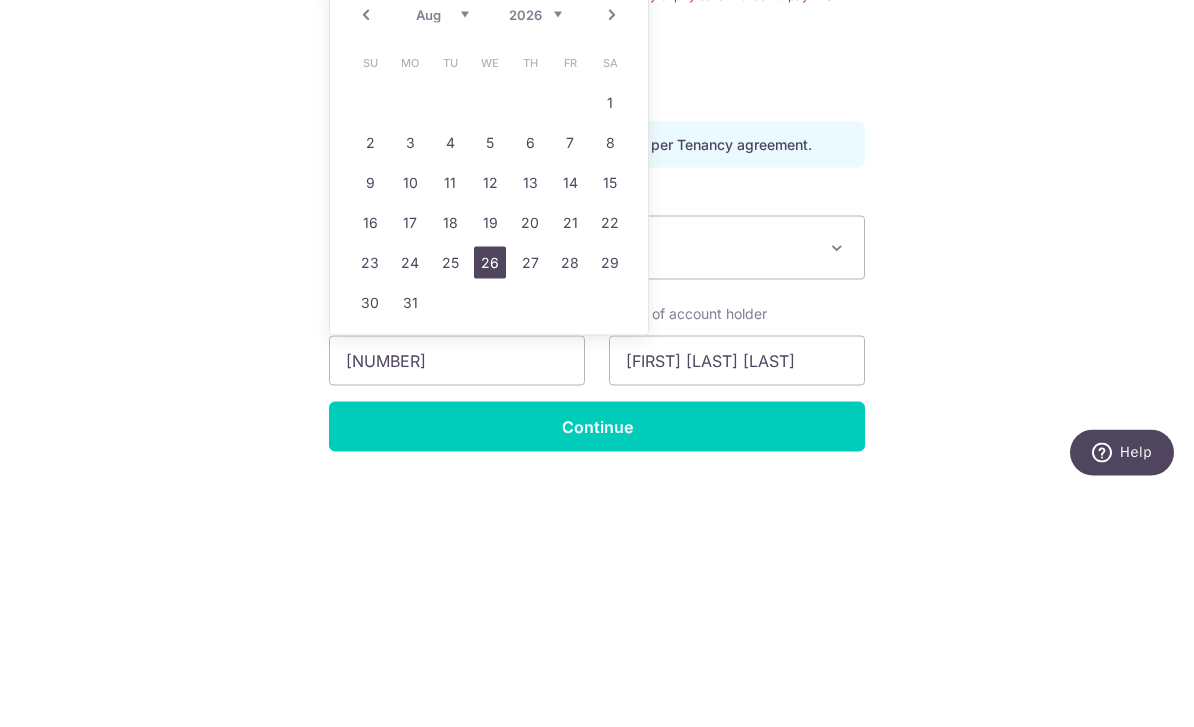click on "26" at bounding box center (490, 500) 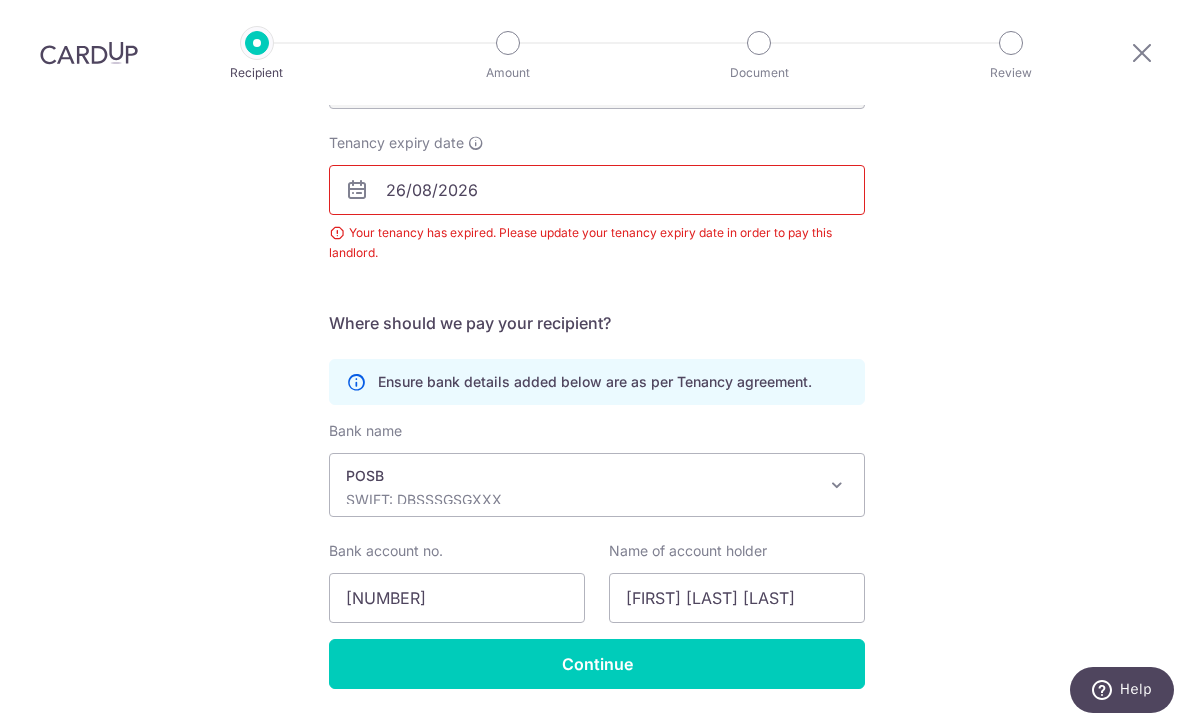 click on "Continue" at bounding box center (597, 664) 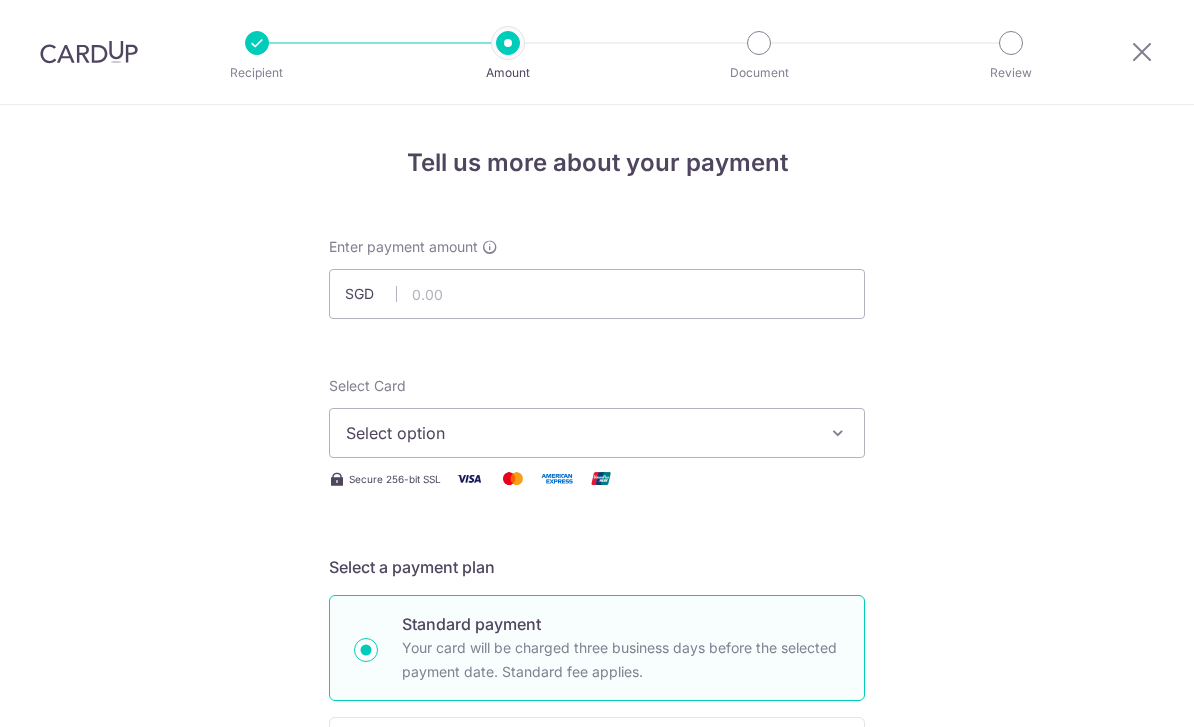 scroll, scrollTop: 0, scrollLeft: 0, axis: both 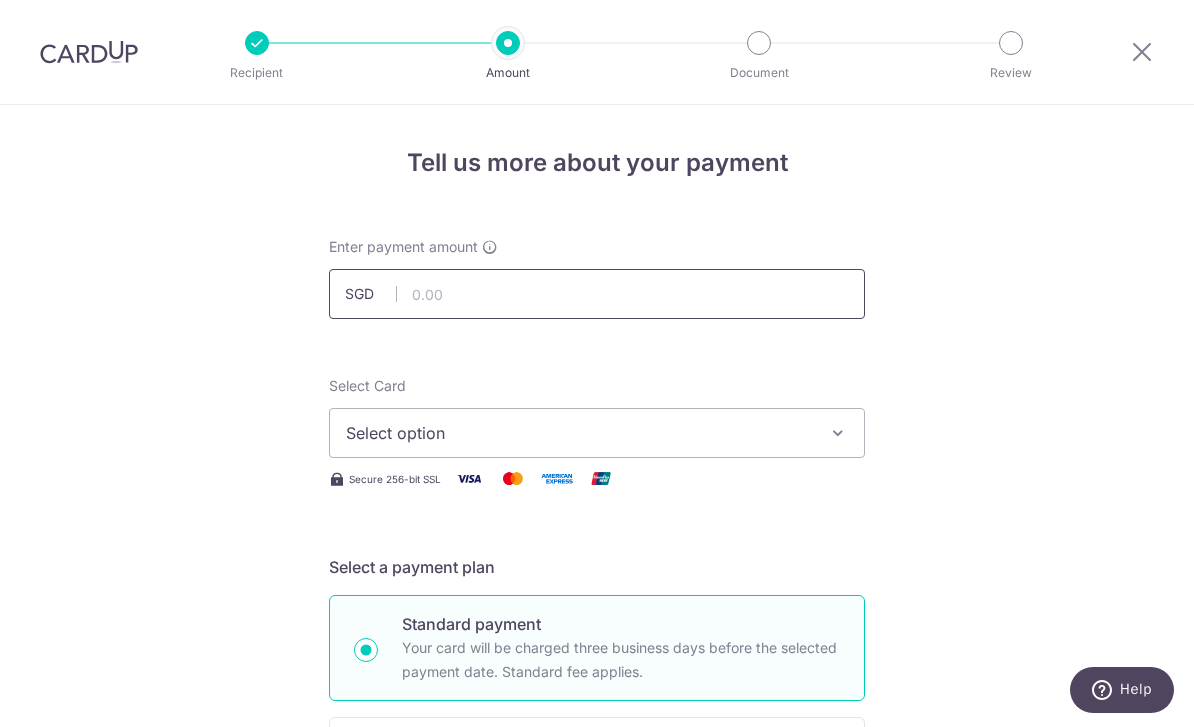 click at bounding box center [597, 294] 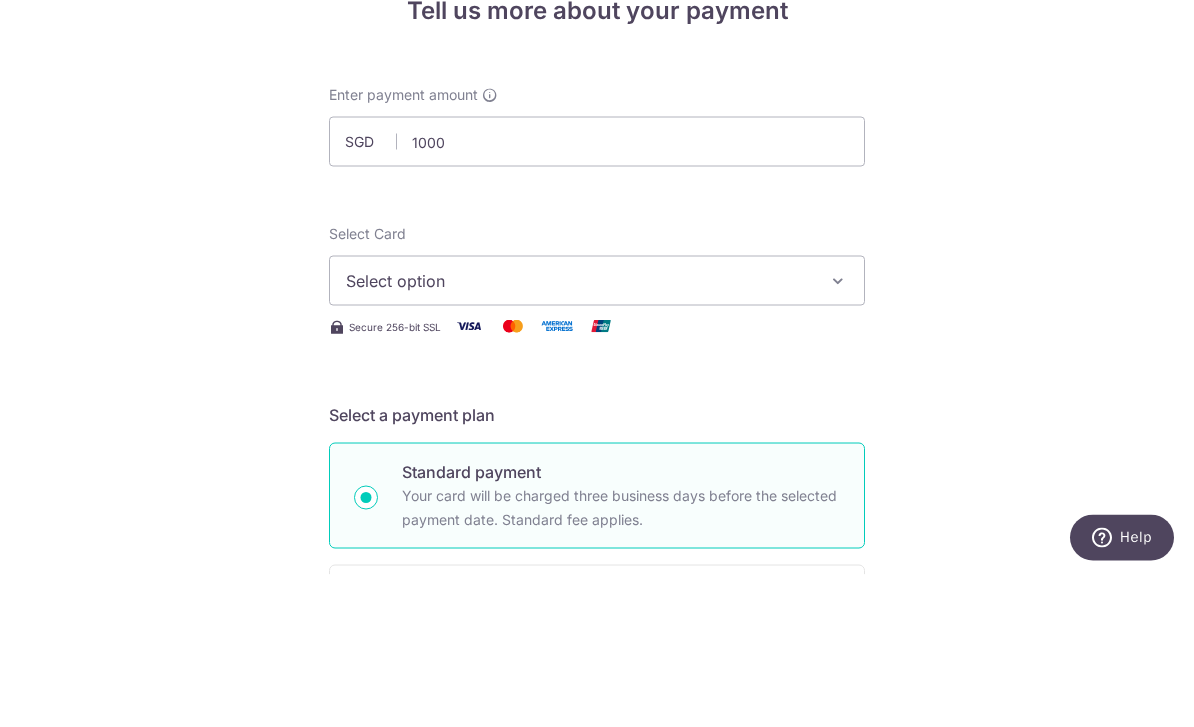 click on "Tell us more about your payment
Select Card
Select option
Add credit card
Your Cards
**** [CARD_LAST_FOUR]
**** [CARD_LAST_FOUR]
**** [CARD_LAST_FOUR]
**** [CARD_LAST_FOUR]
**** [CARD_LAST_FOUR]
Secure 256-bit SSL
Text
New card details" at bounding box center (597, 1009) 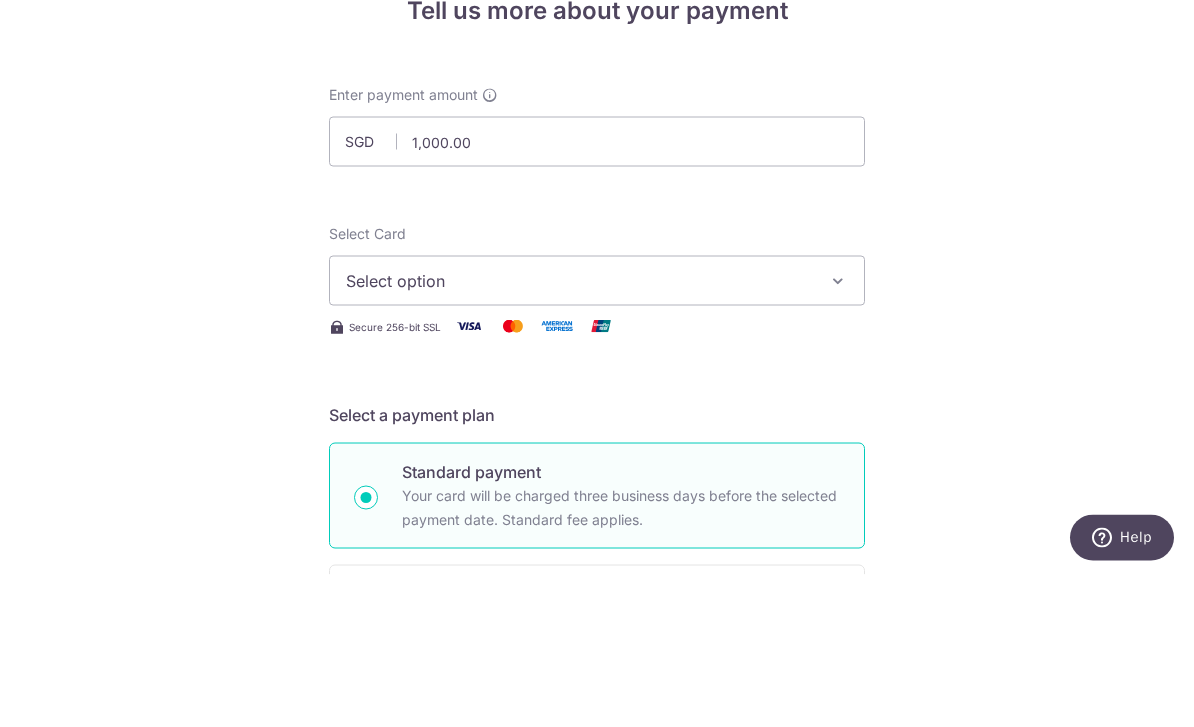 scroll, scrollTop: 64, scrollLeft: 0, axis: vertical 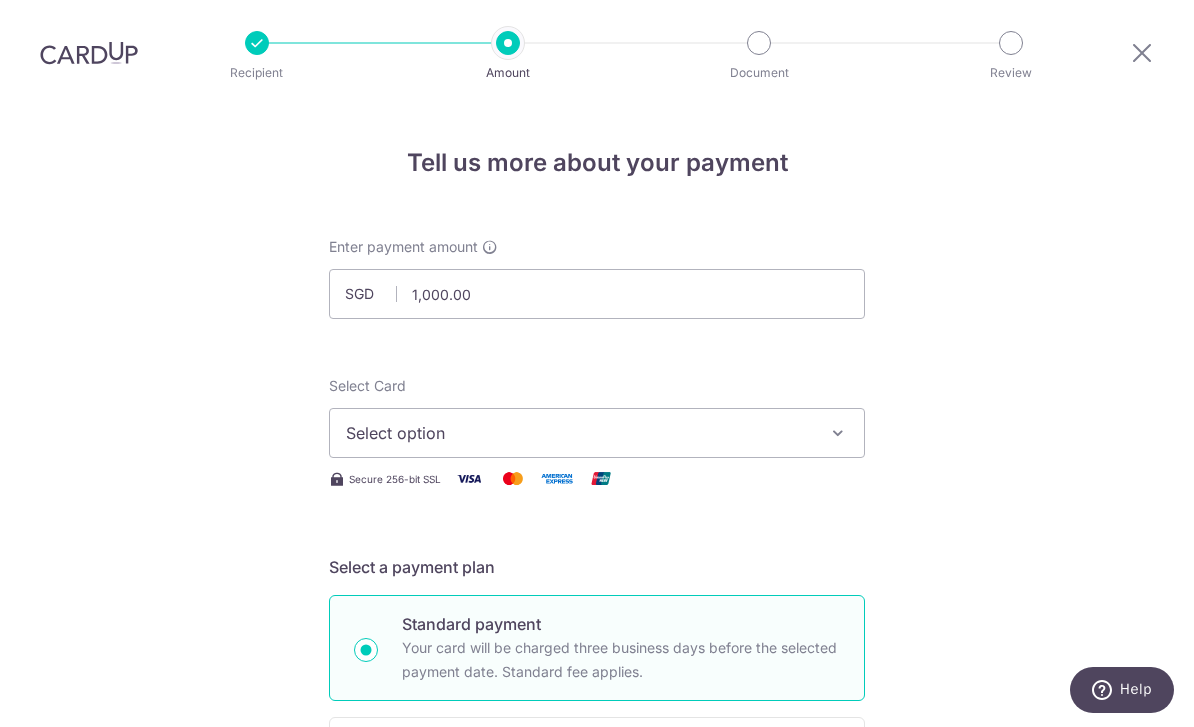 click on "Select option" at bounding box center (579, 433) 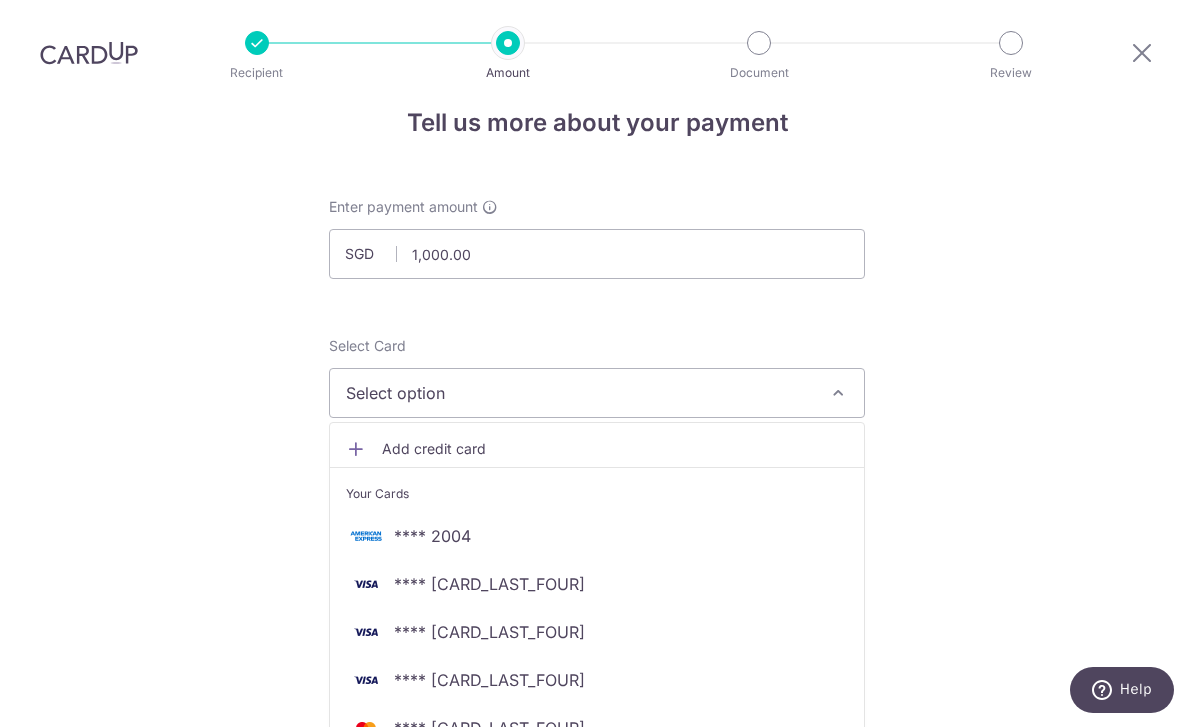 scroll, scrollTop: 38, scrollLeft: 0, axis: vertical 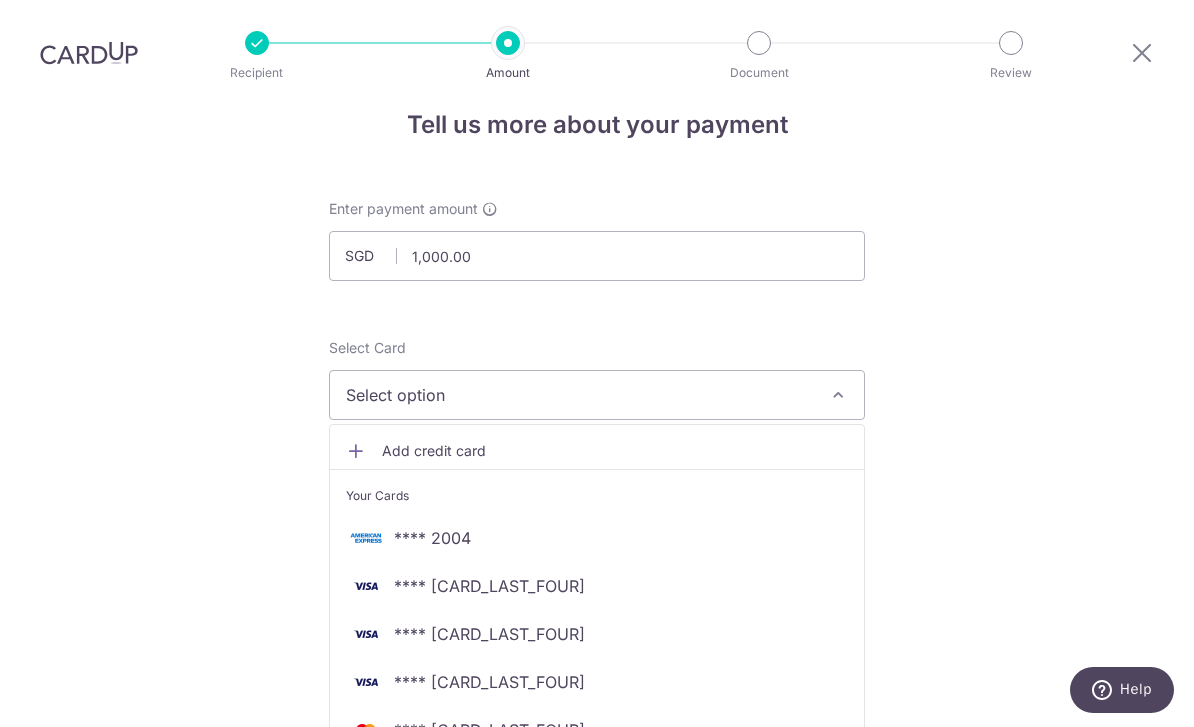 click on "**** 2004" at bounding box center (432, 538) 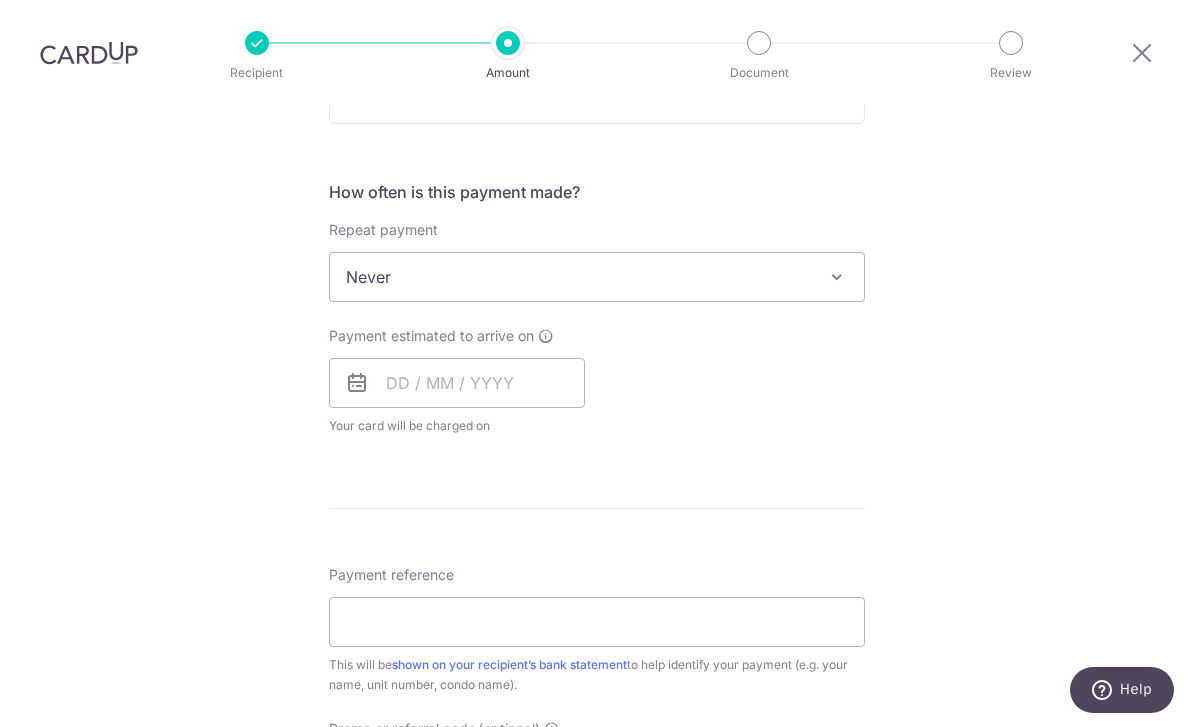 scroll, scrollTop: 708, scrollLeft: 0, axis: vertical 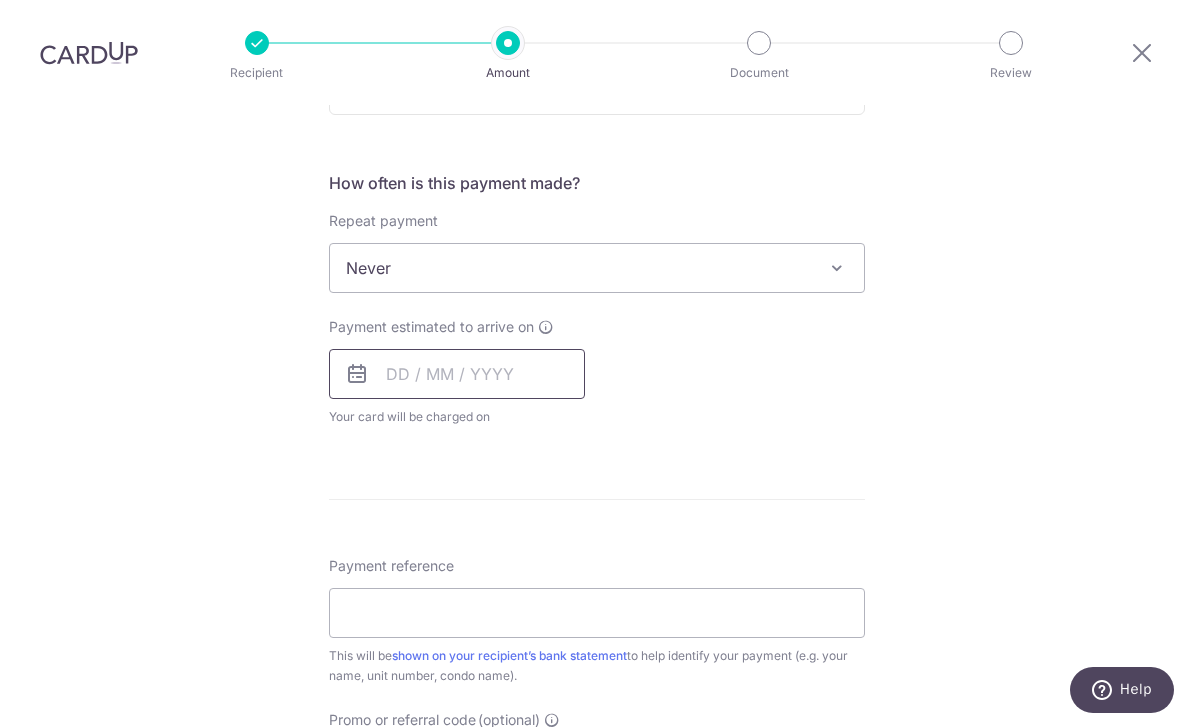 click at bounding box center (457, 374) 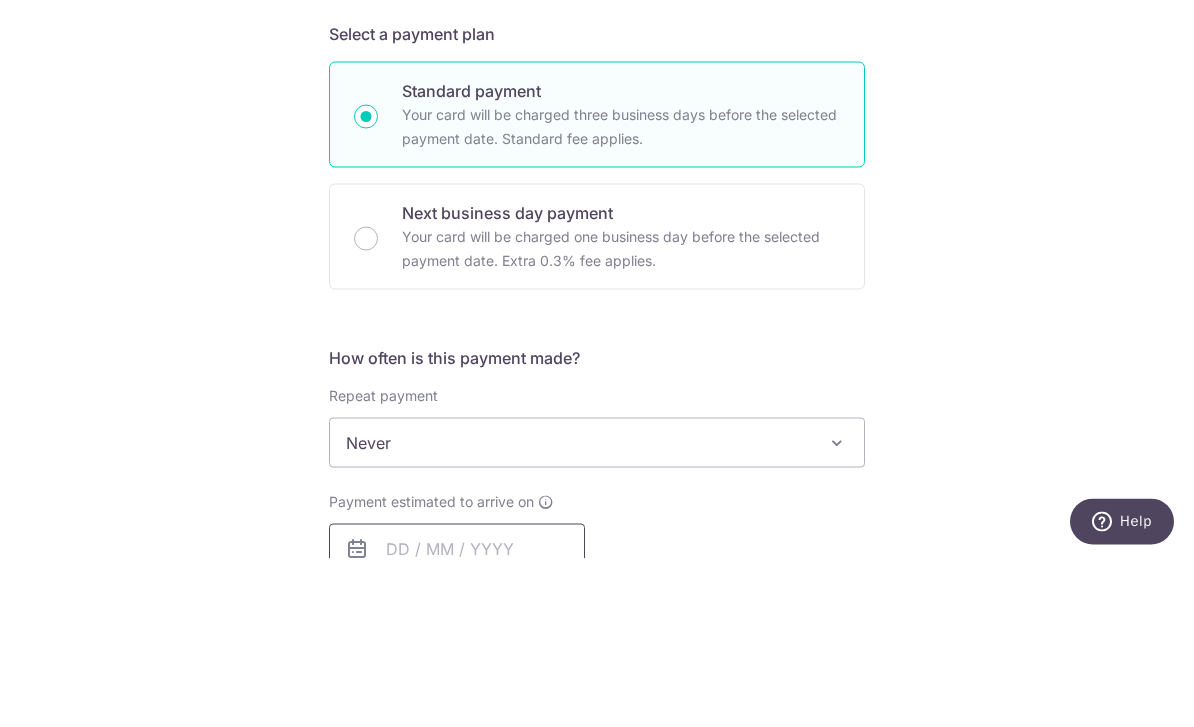 scroll, scrollTop: 368, scrollLeft: 0, axis: vertical 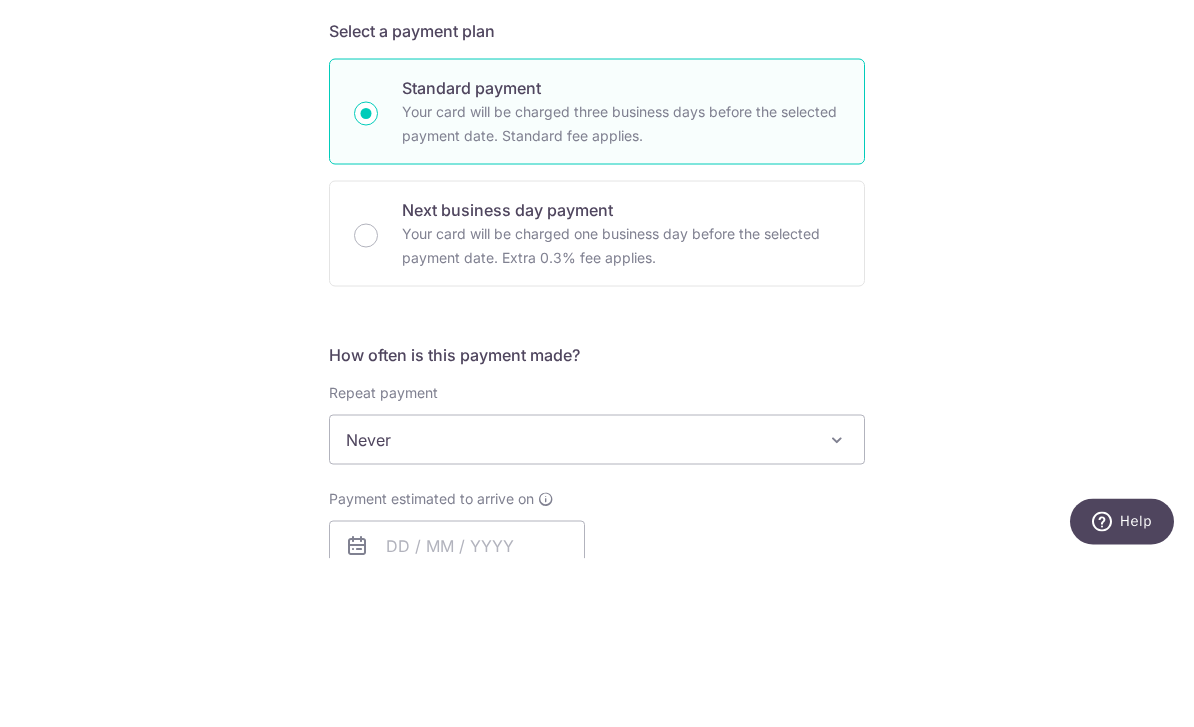 click on "Your card will be charged one business day before the selected payment date. Extra 0.3% fee applies." at bounding box center (621, 414) 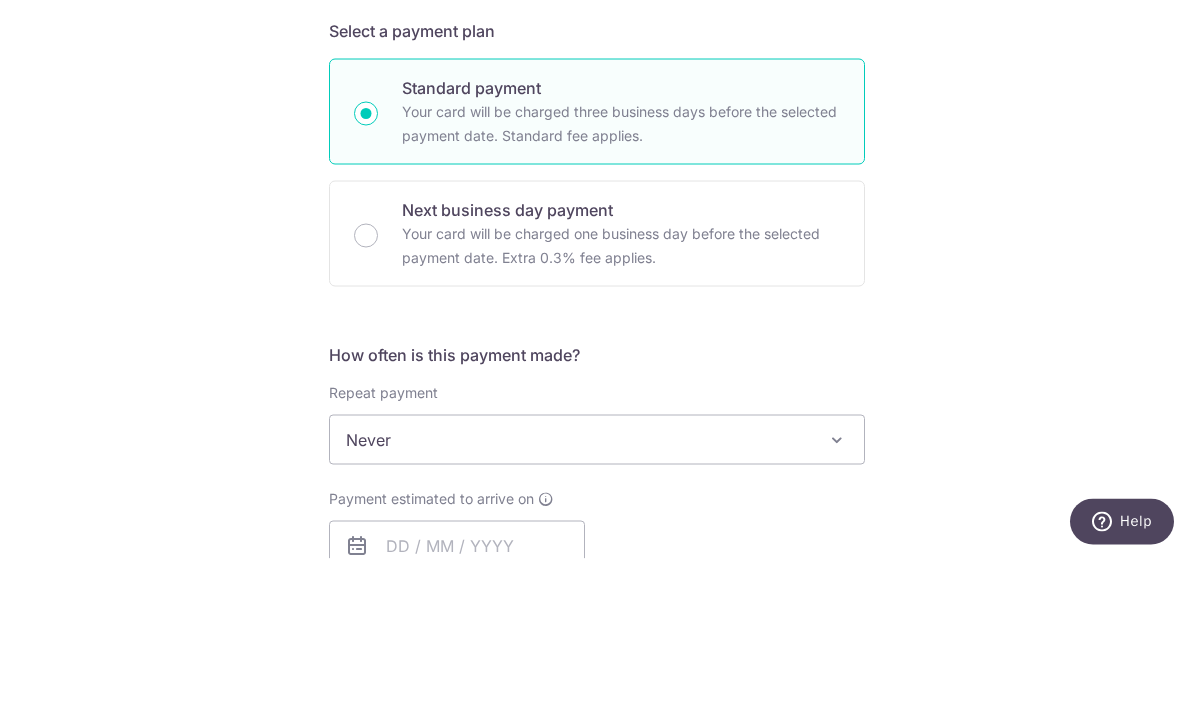 click on "Next business day payment
Your card will be charged one business day before the selected payment date. Extra 0.3% fee applies." at bounding box center [366, 404] 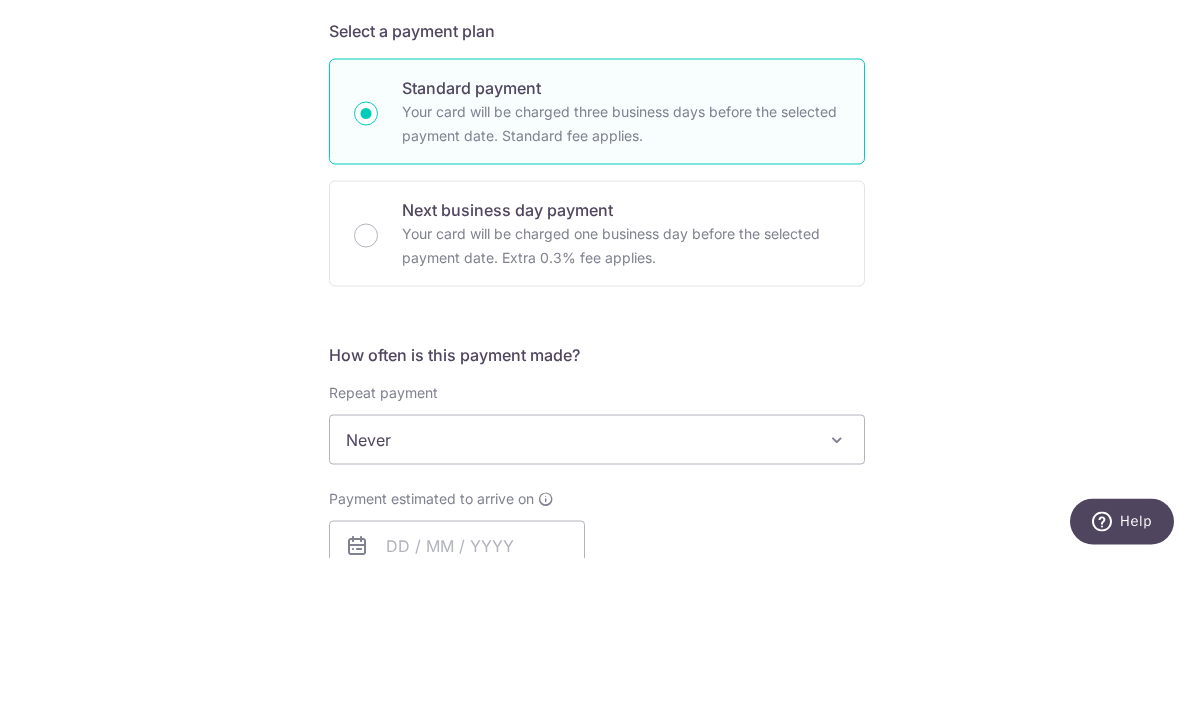 radio on "false" 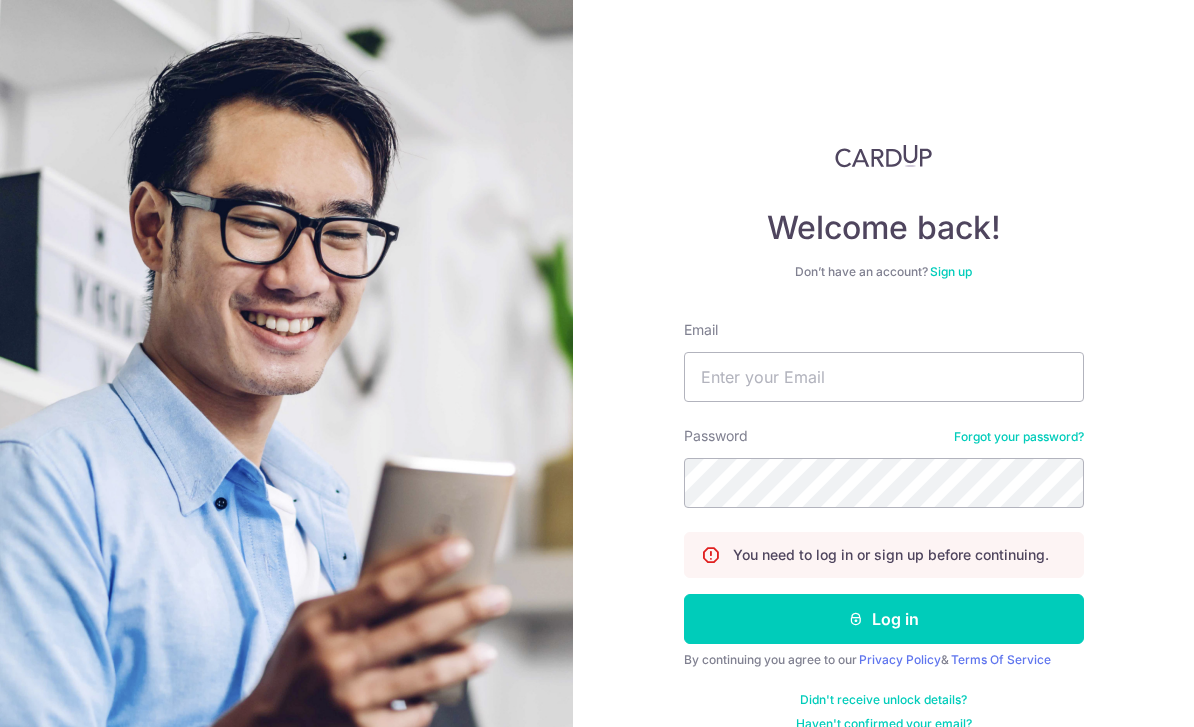 scroll, scrollTop: 0, scrollLeft: 0, axis: both 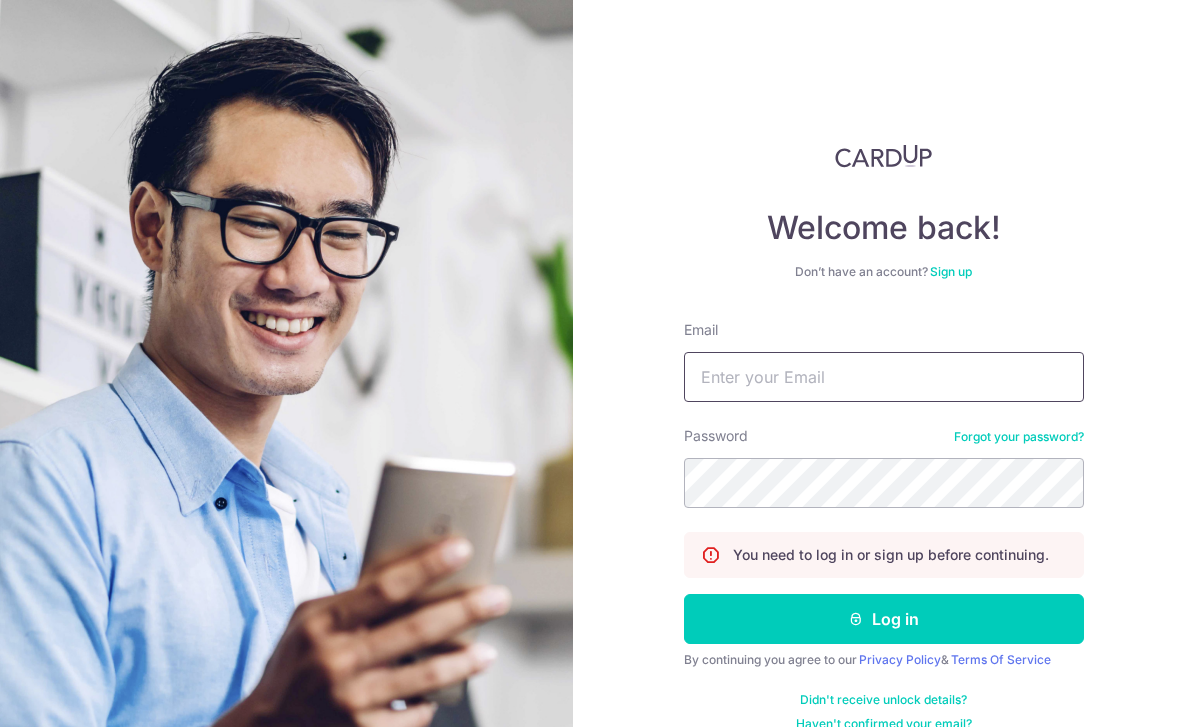 click on "Email" at bounding box center [884, 377] 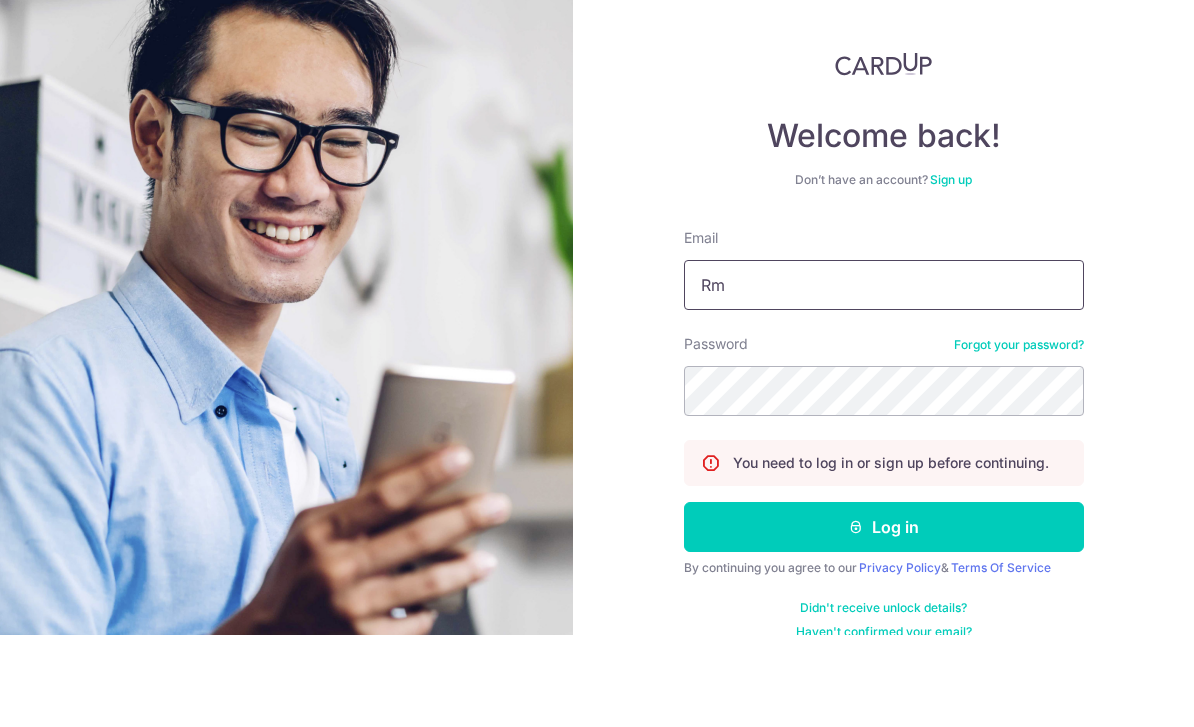 type on "R" 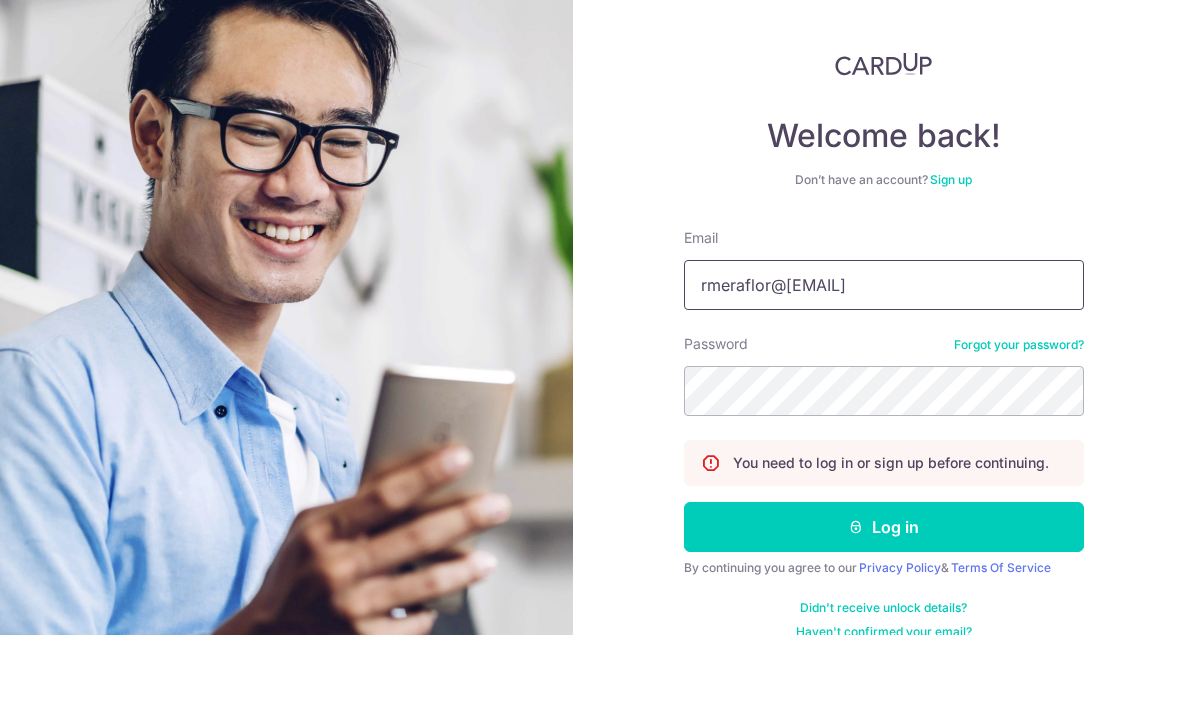 type on "rmeraflor@[EMAIL]" 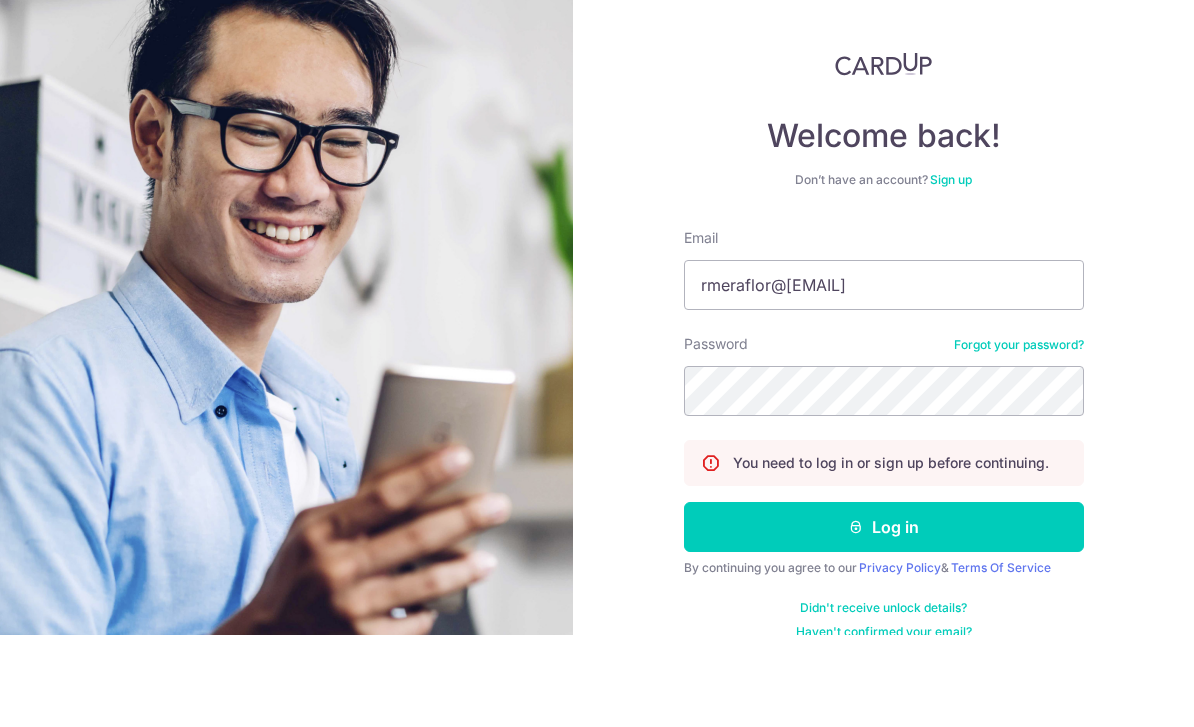 click on "Welcome back!
Don’t have an account?  Sign up
Email
rmeraflor@[EMAIL]
Password
Forgot your password?
You need to log in or sign up before continuing.
Log in
By continuing you agree to our
Privacy Policy
&  Terms Of Service
Didn't receive unlock details?
Haven't confirmed your email?" at bounding box center (883, 363) 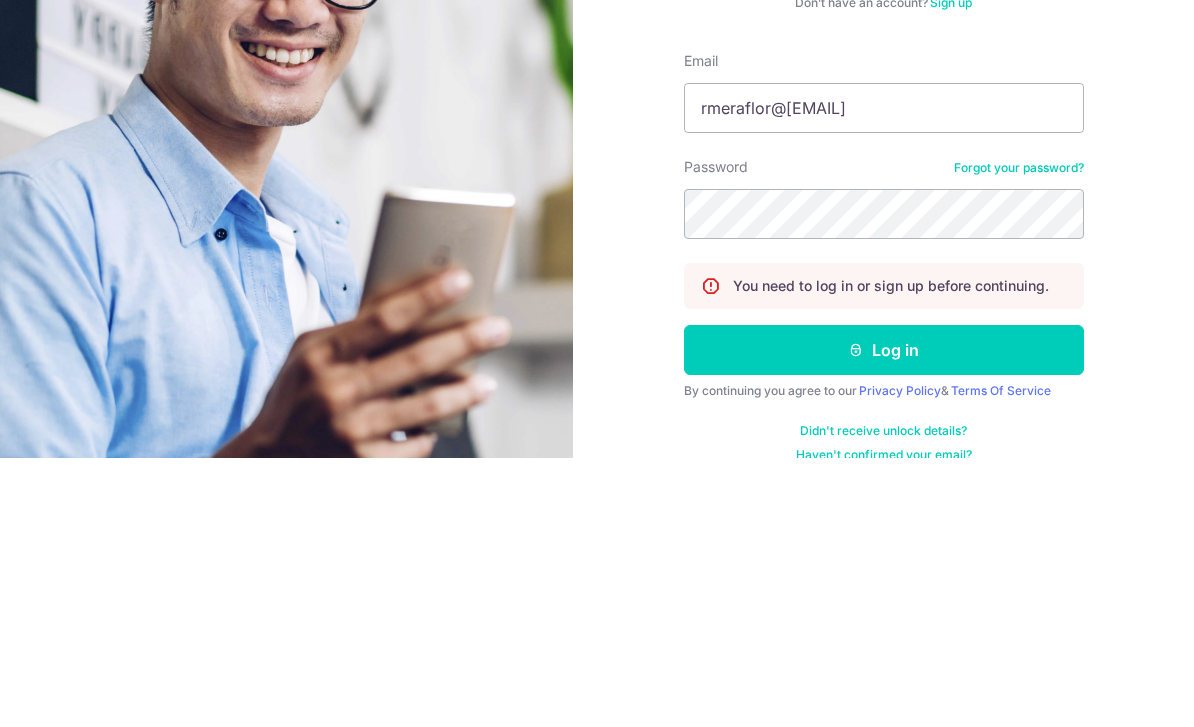 click on "Log in" at bounding box center (884, 619) 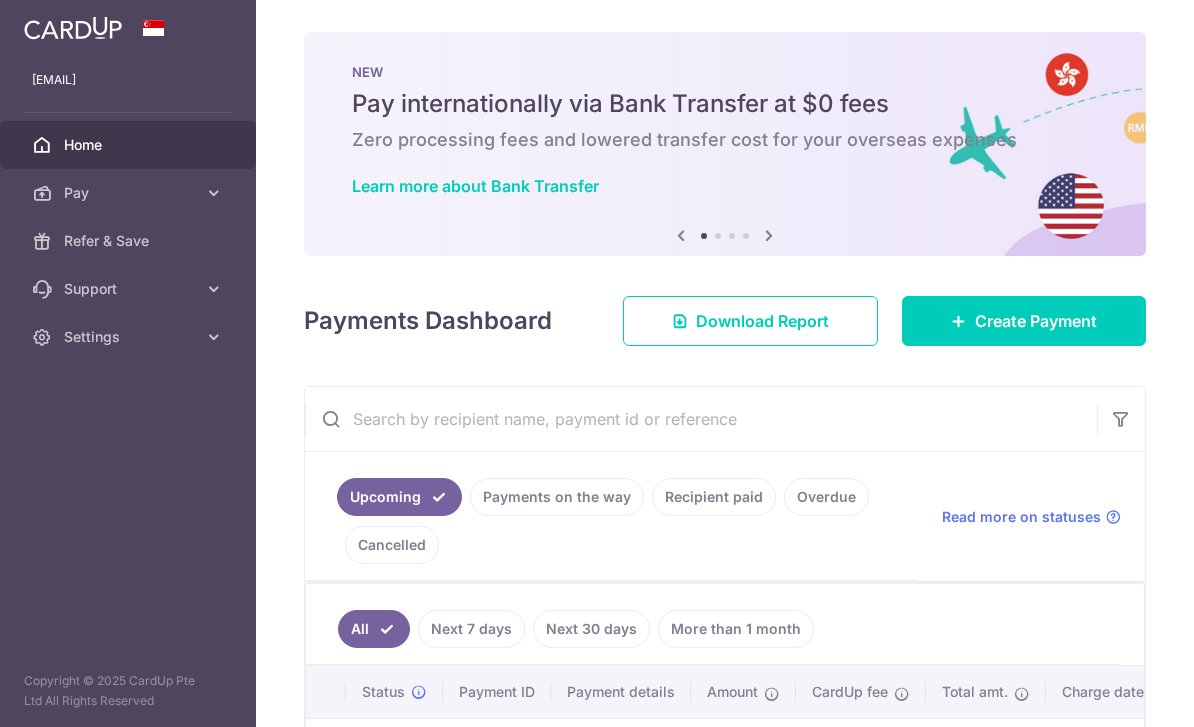 scroll, scrollTop: 0, scrollLeft: 0, axis: both 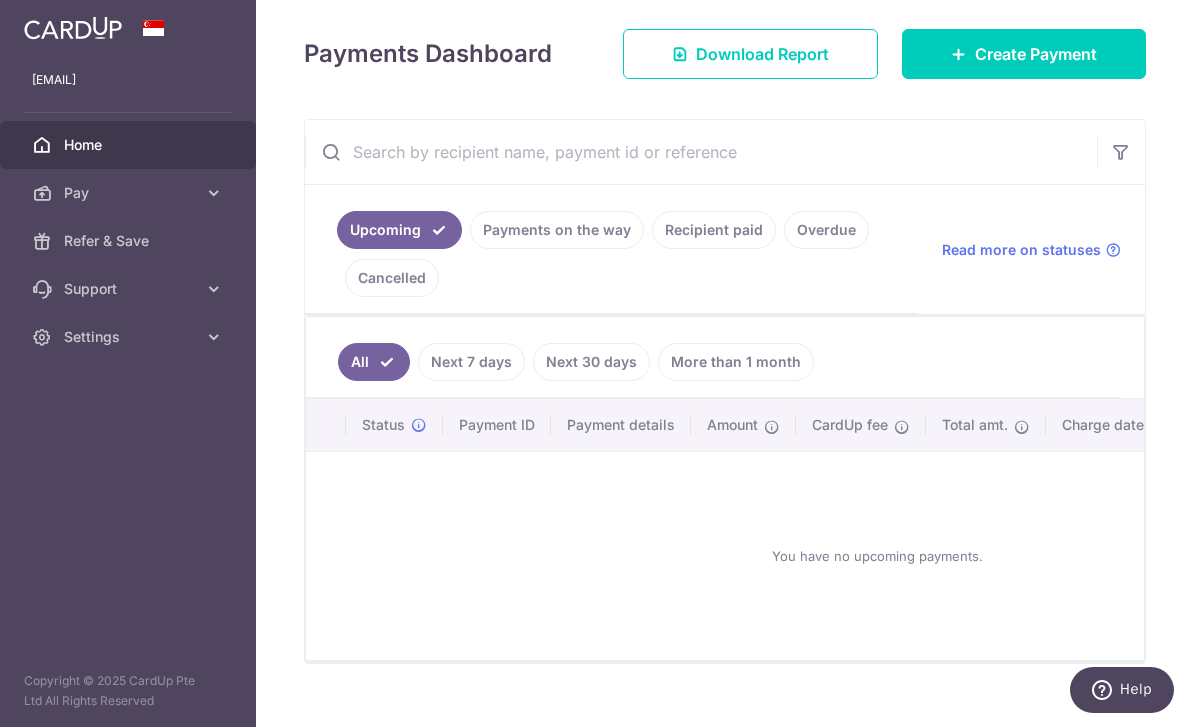 click on "Create Payment" at bounding box center [1036, 54] 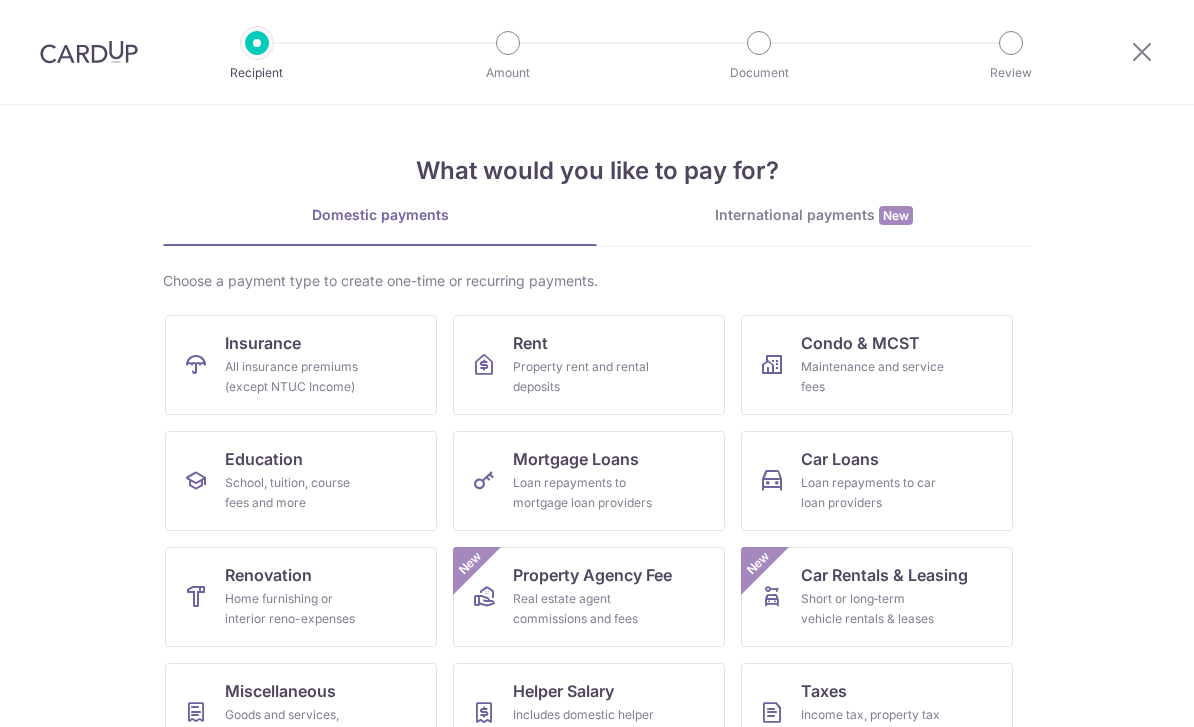 scroll, scrollTop: 0, scrollLeft: 0, axis: both 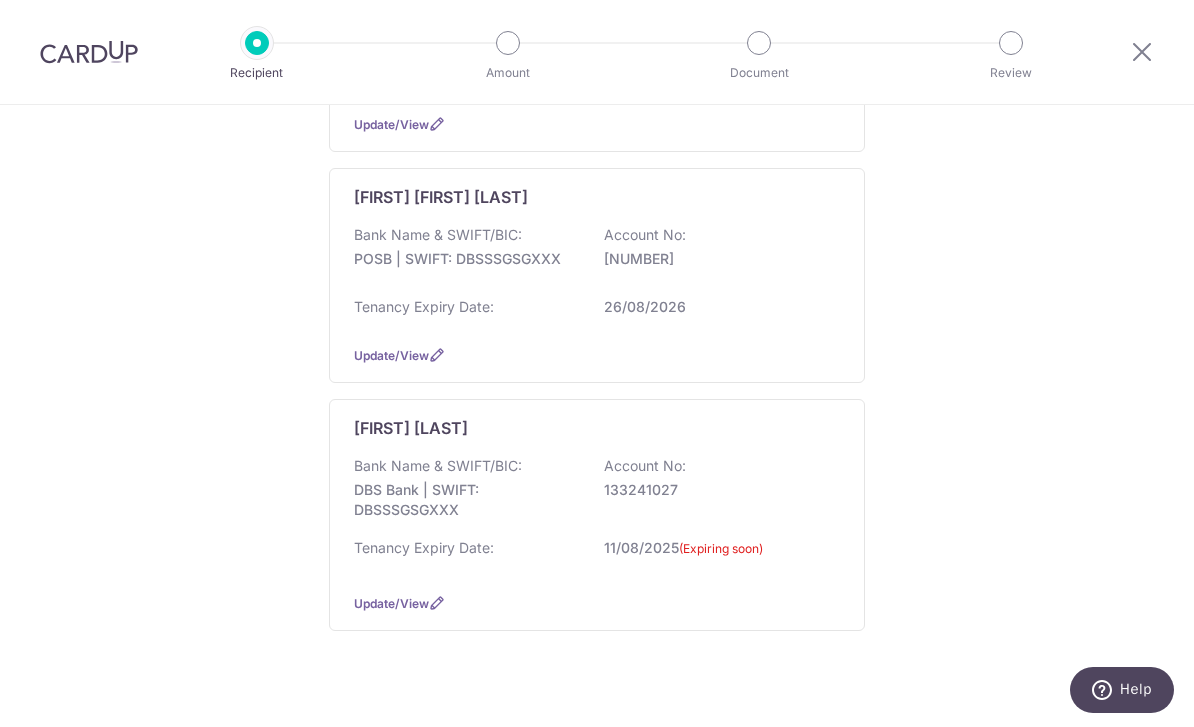 click on "Tenancy Expiry Date:
[DATE]" at bounding box center (597, 313) 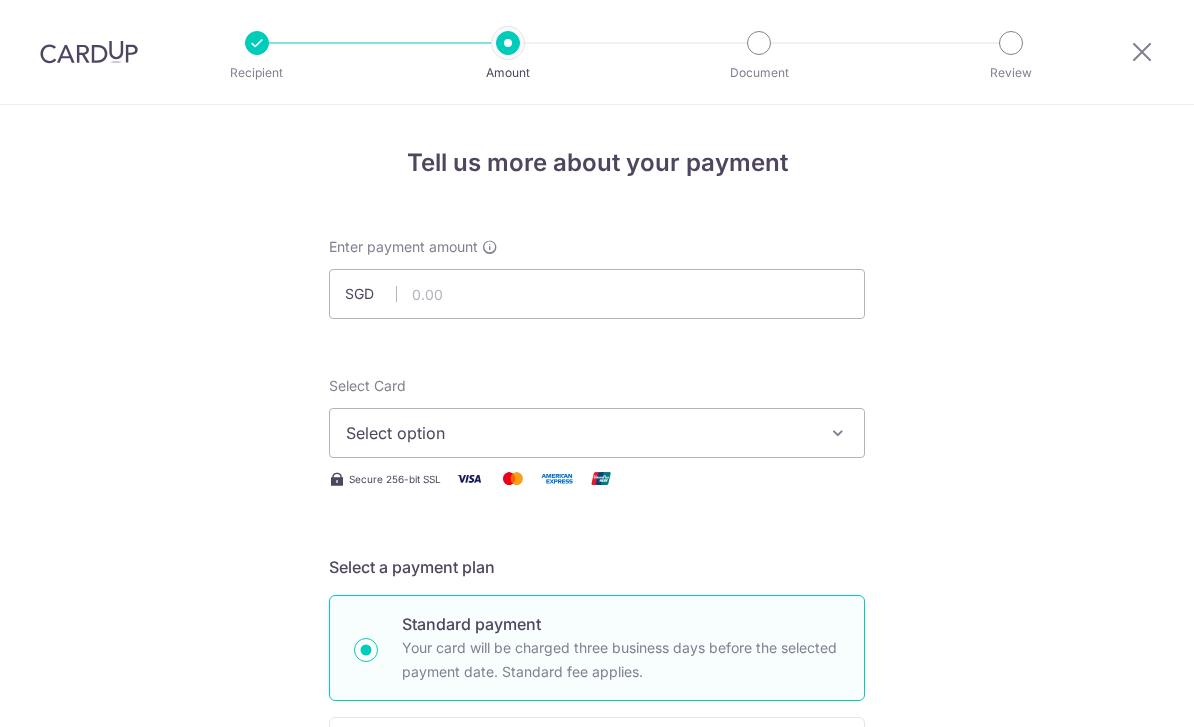 scroll, scrollTop: 0, scrollLeft: 0, axis: both 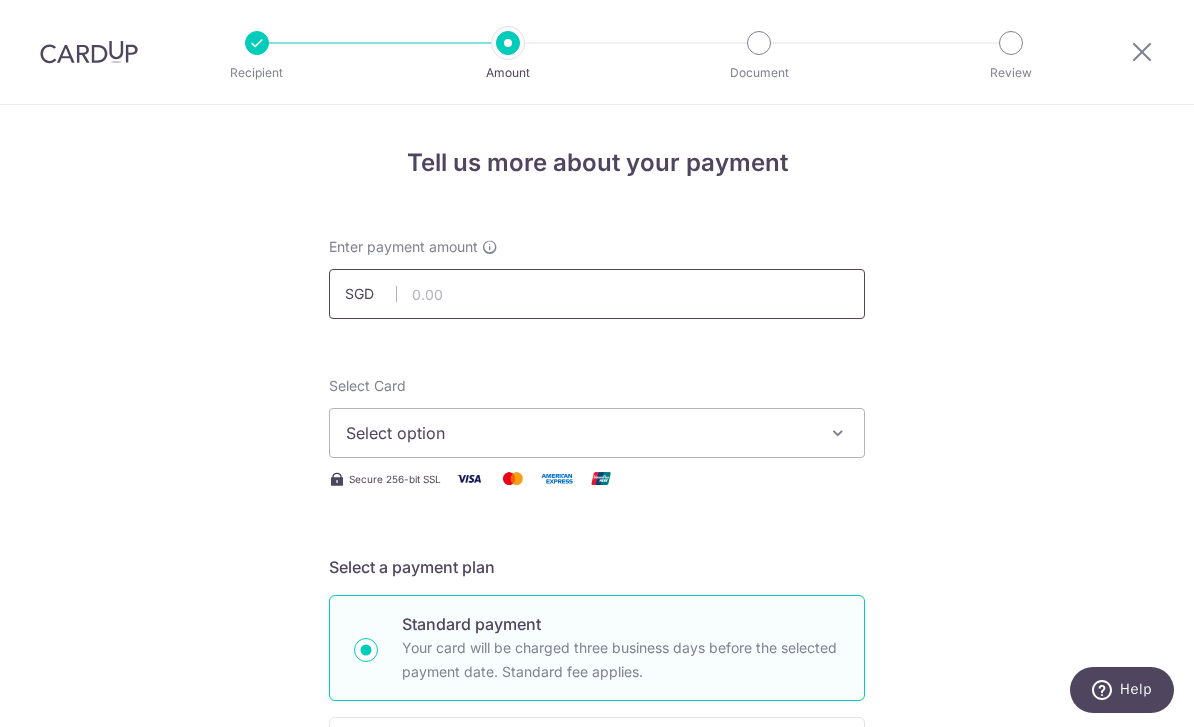 click at bounding box center [597, 294] 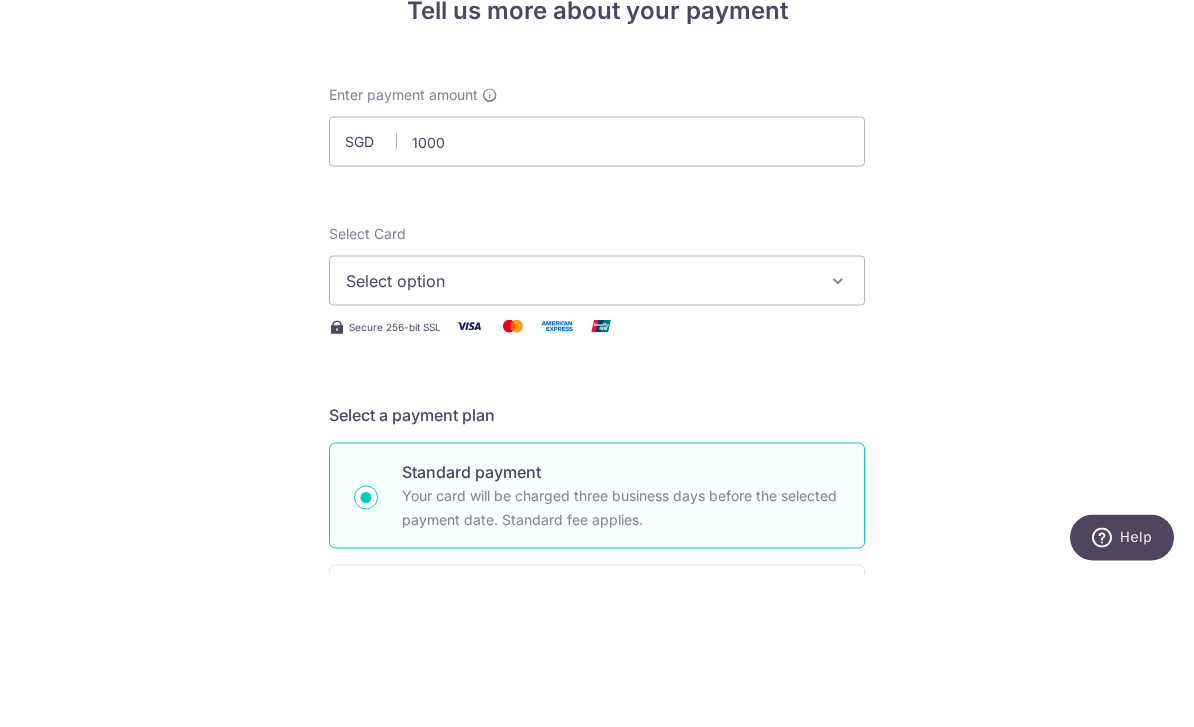 click on "Tell us more about your payment
Enter payment amount
SGD
1000
Select Card
Select option
Add credit card
Your Cards
**** 2004
**** 6856
**** 6532
**** 8473
**** 9516
Secure 256-bit SSL
Text
New card details" at bounding box center [597, 1009] 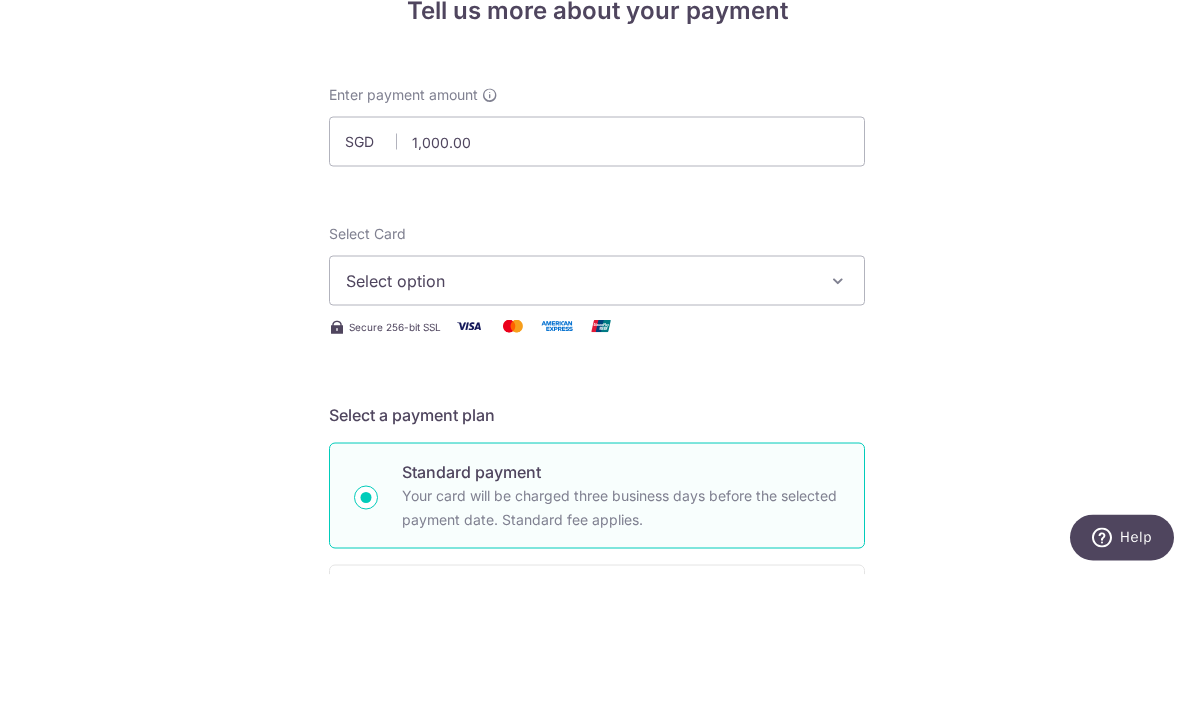 scroll, scrollTop: 64, scrollLeft: 0, axis: vertical 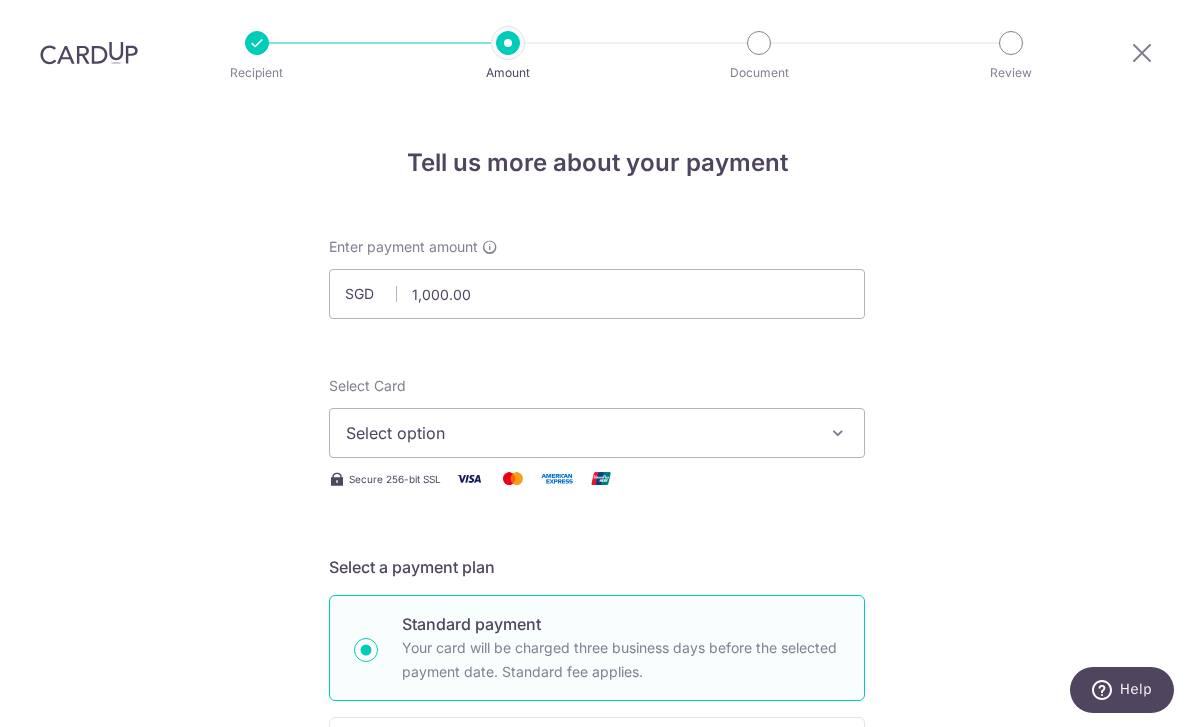 click at bounding box center (838, 433) 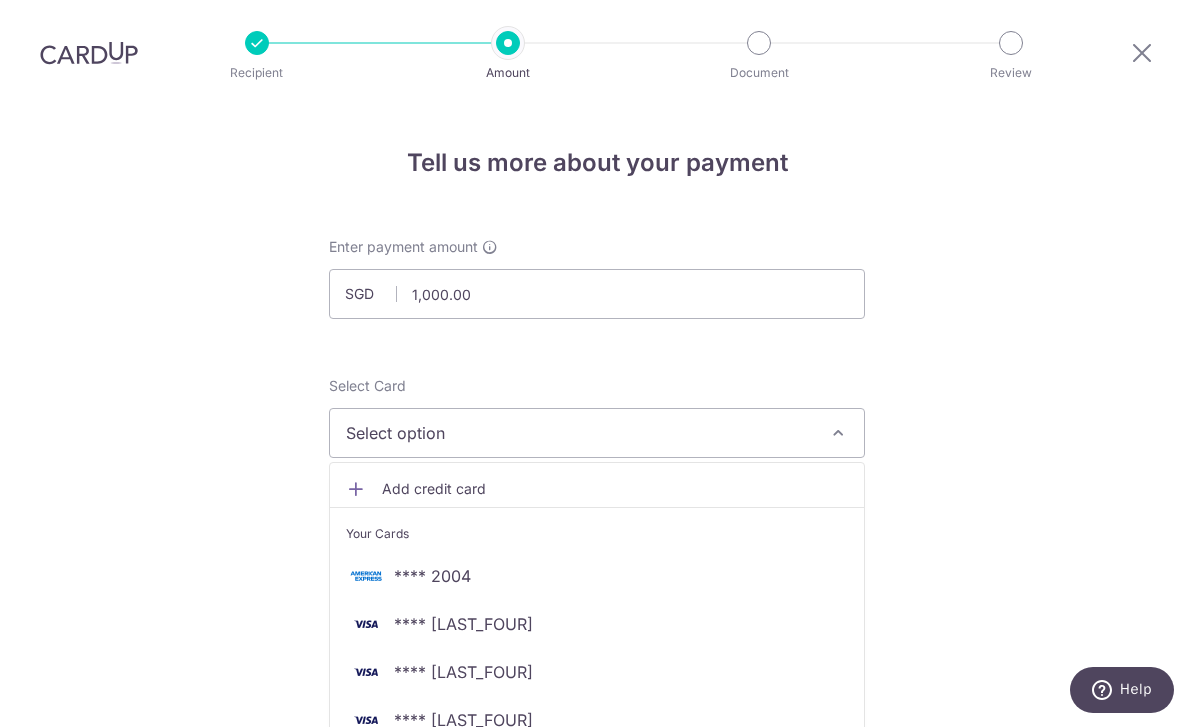 click on "**** 2004" at bounding box center [597, 576] 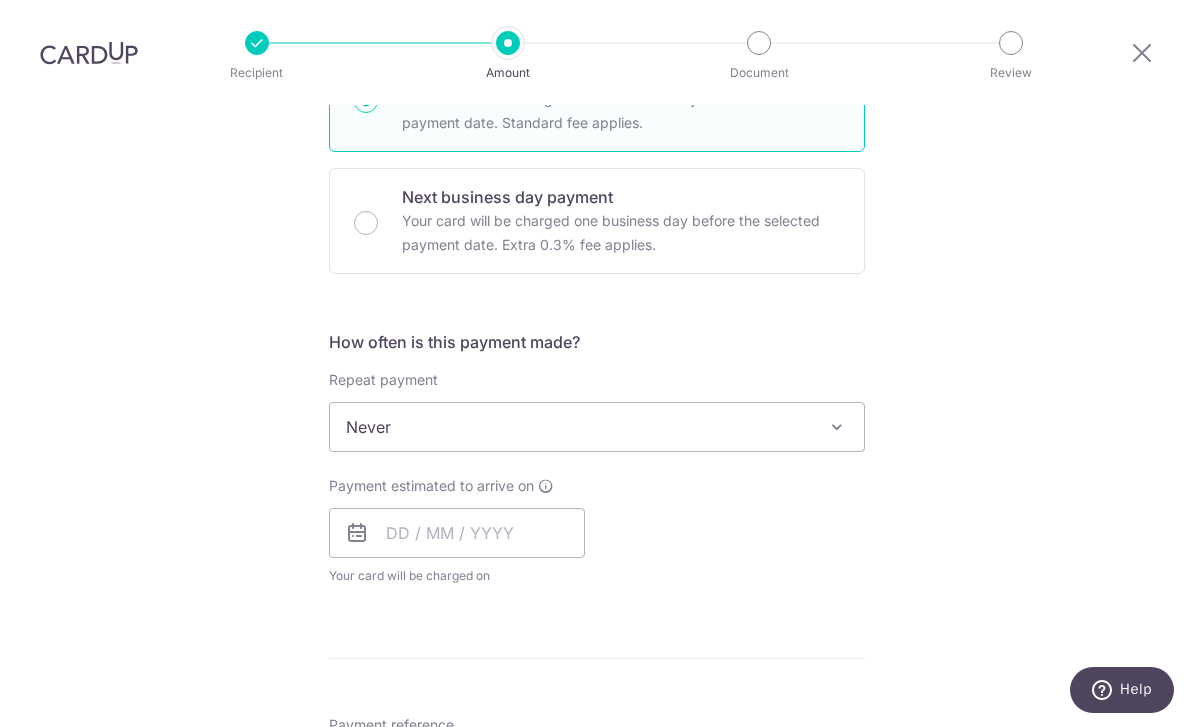 scroll, scrollTop: 547, scrollLeft: 0, axis: vertical 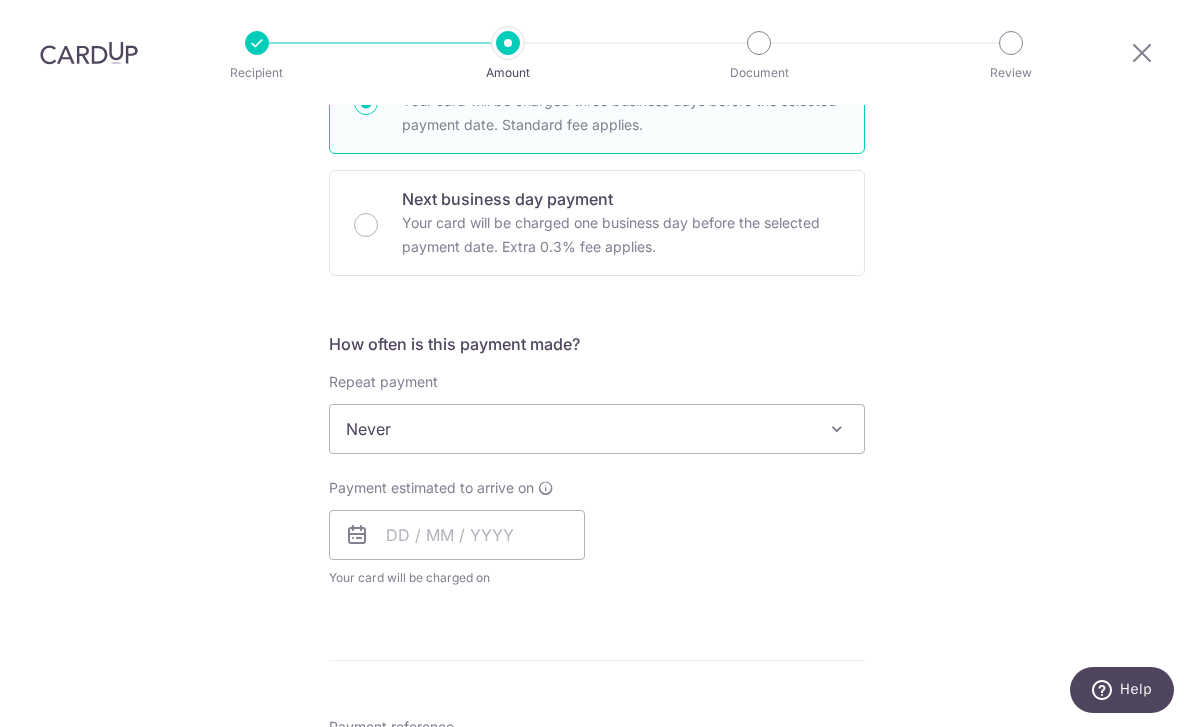 click on "Your card will be charged one business day before the selected payment date. Extra 0.3% fee applies." at bounding box center [621, 235] 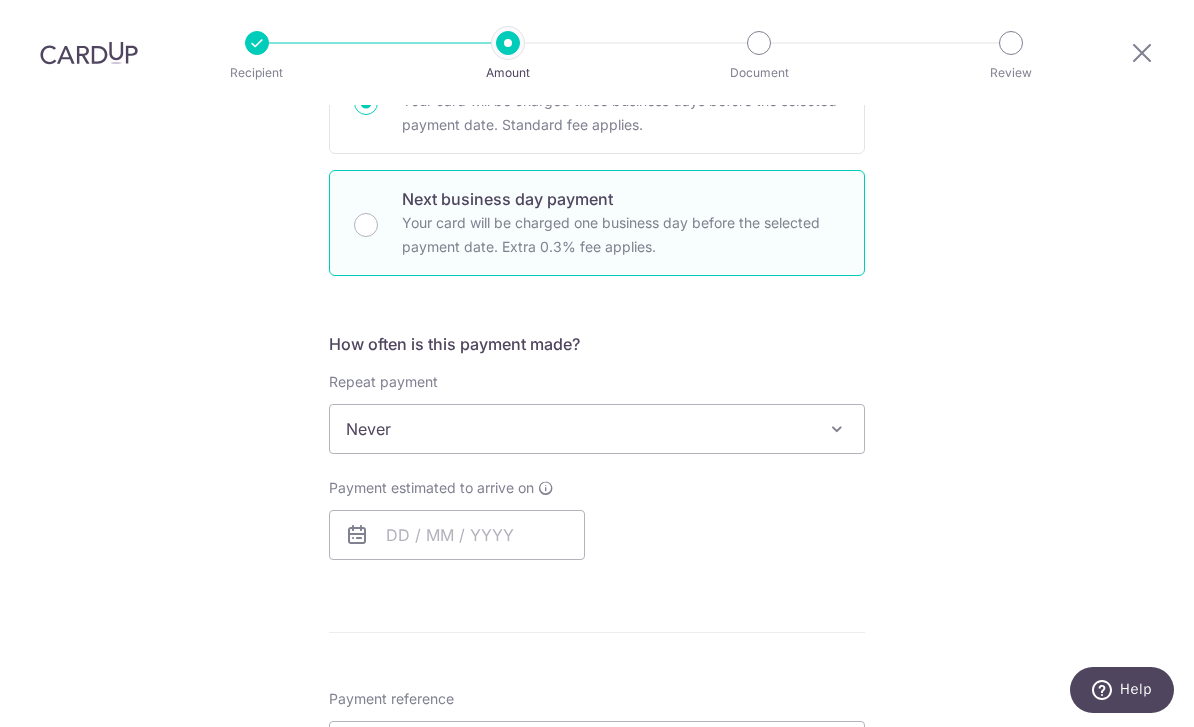 click on "Next business day payment
Your card will be charged one business day before the selected payment date. Extra 0.3% fee applies." at bounding box center (366, 225) 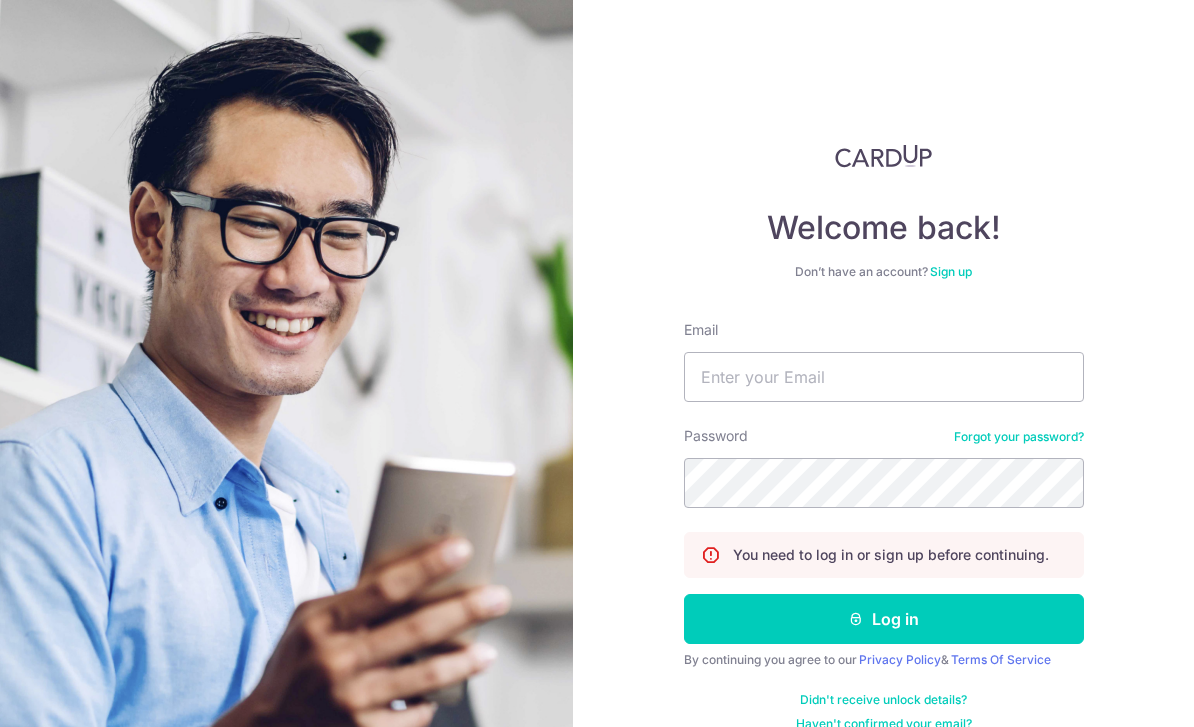 scroll, scrollTop: 0, scrollLeft: 0, axis: both 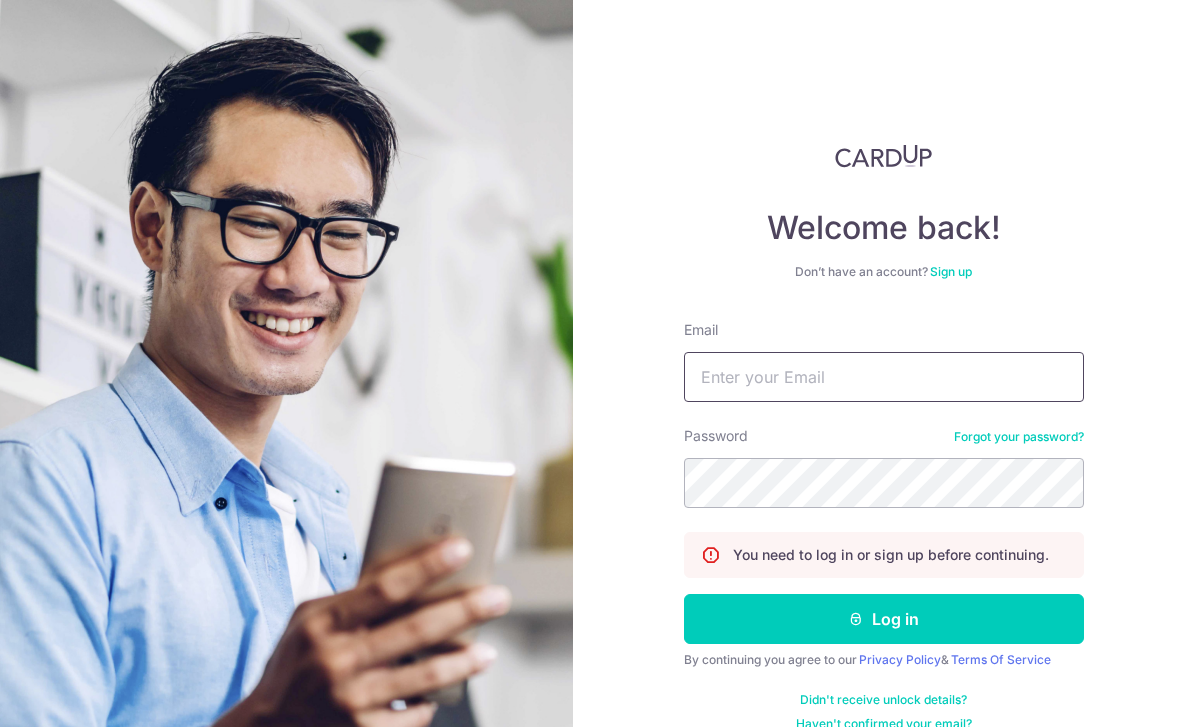 click on "Email" at bounding box center [884, 377] 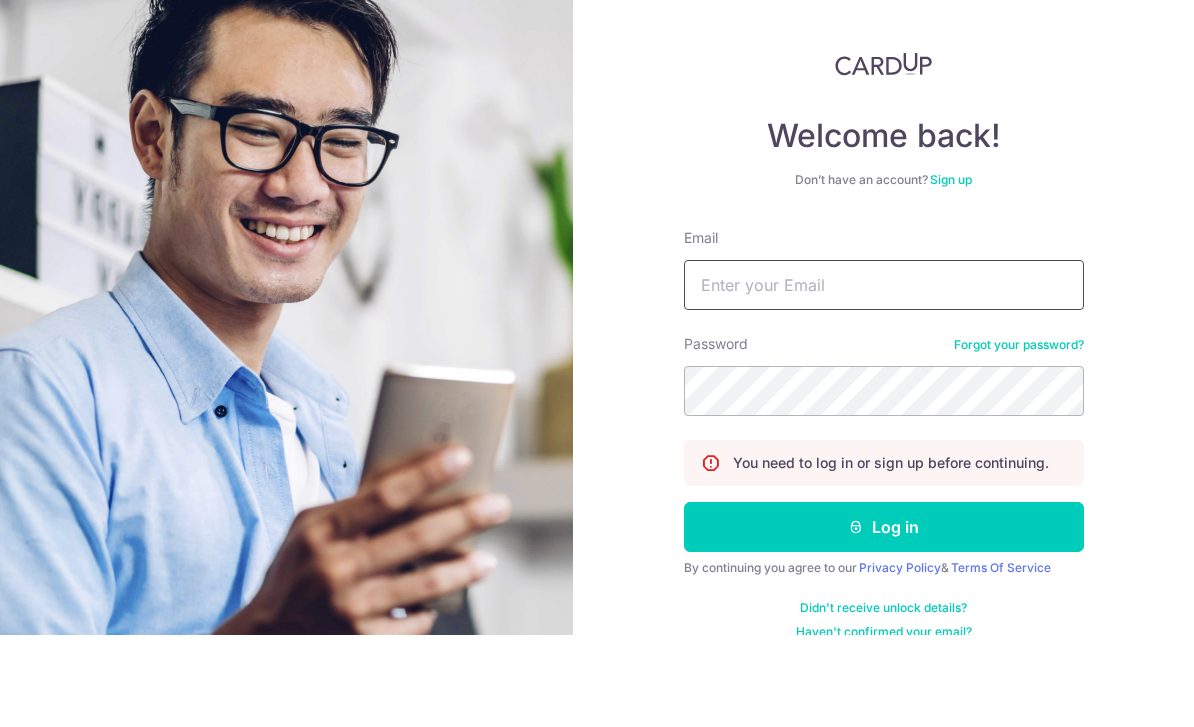 type on "R" 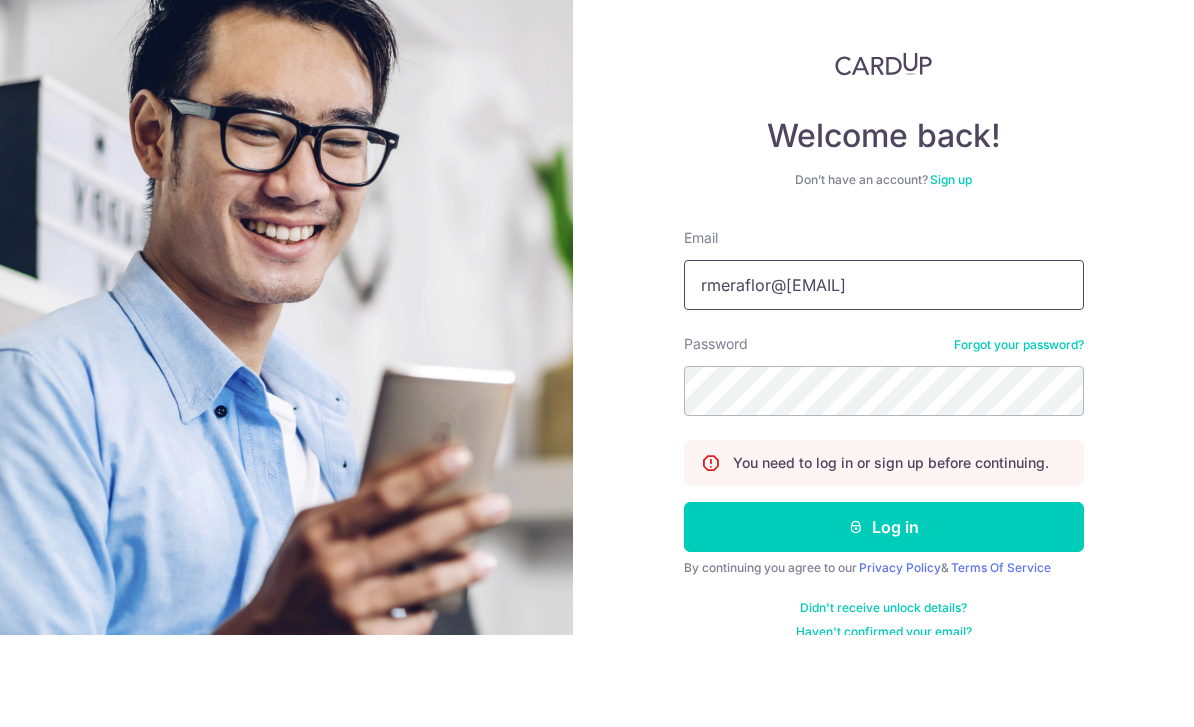 type on "rmeraflor@[EMAIL]" 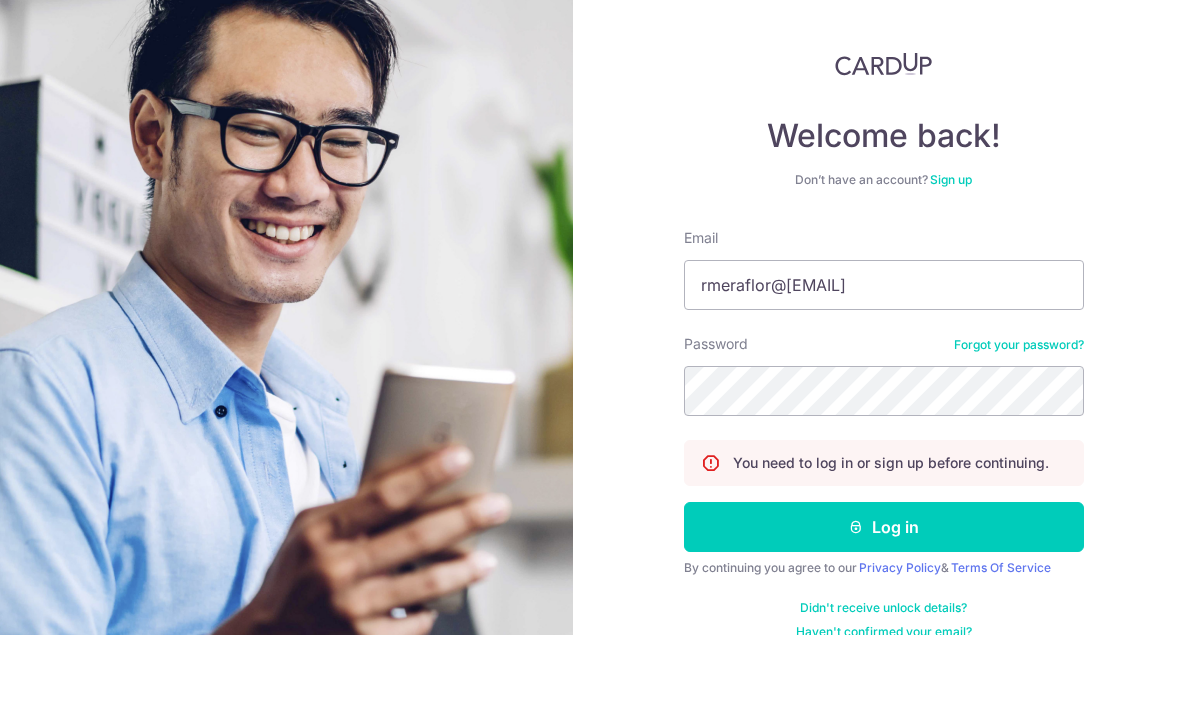 click on "Welcome back!
Don’t have an account?  Sign up
Email
rmeraflor@[EMAIL]
Password
Forgot your password?
You need to log in or sign up before continuing.
Log in
By continuing you agree to our
Privacy Policy
&  Terms Of Service
Didn't receive unlock details?
Haven't confirmed your email?" at bounding box center [883, 363] 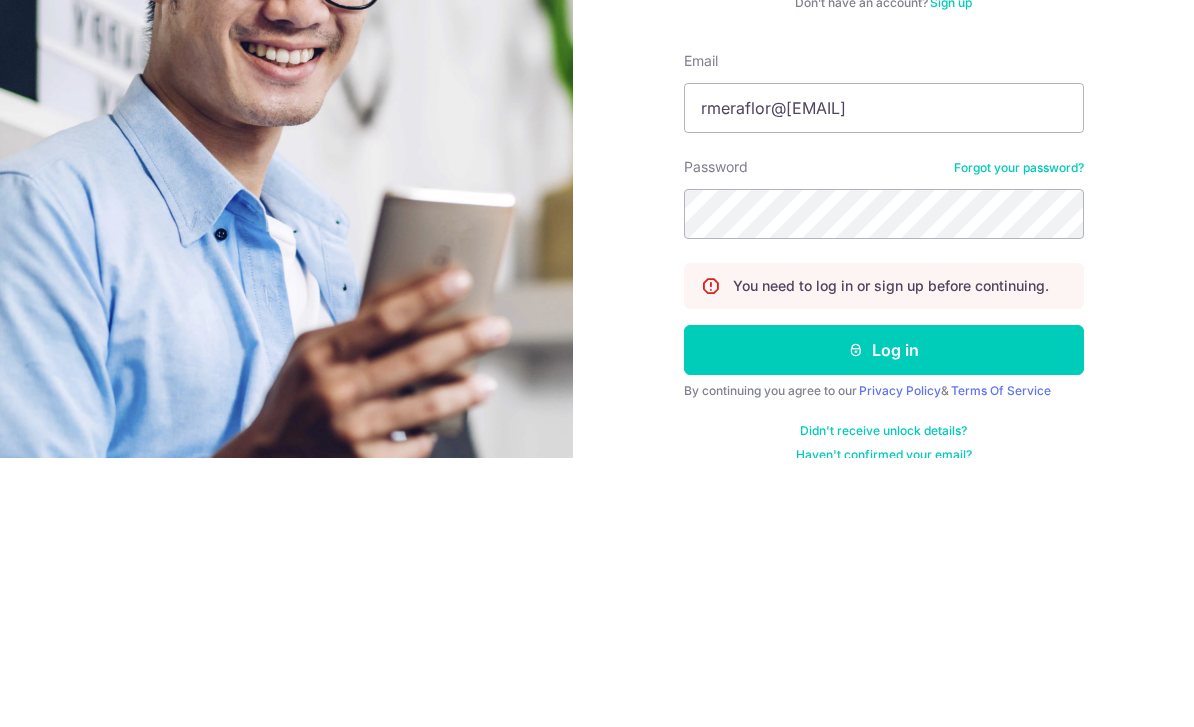 click on "Log in" at bounding box center [884, 619] 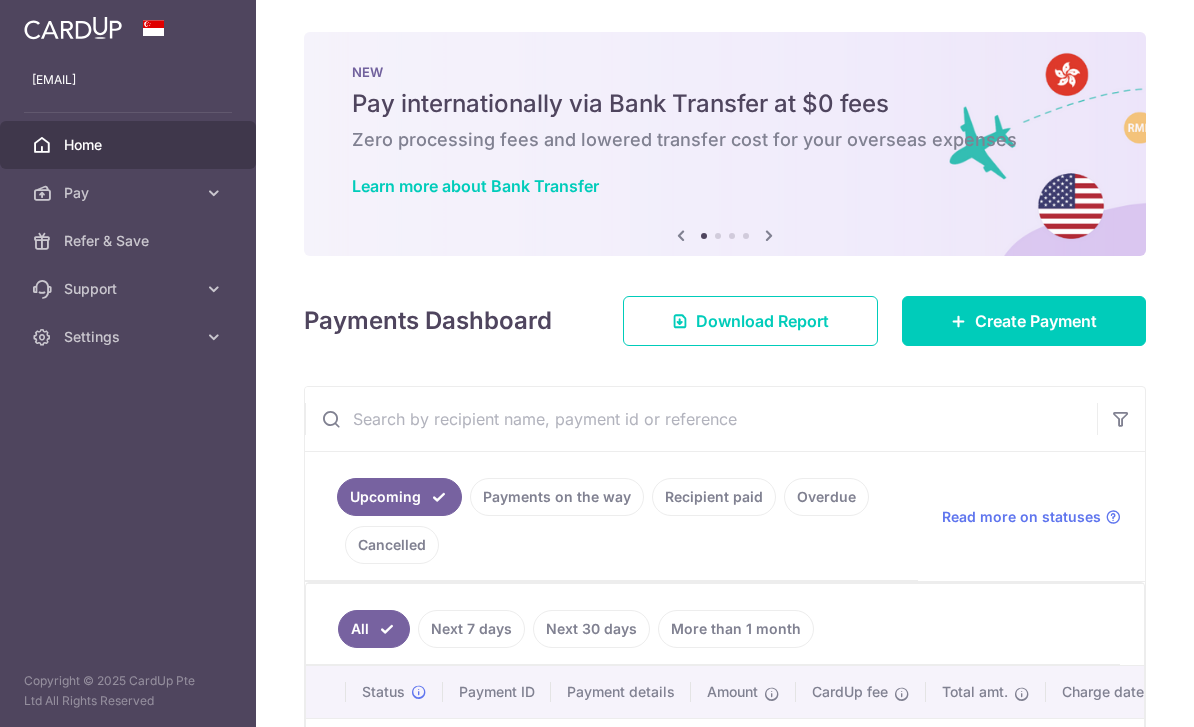 scroll, scrollTop: 0, scrollLeft: 0, axis: both 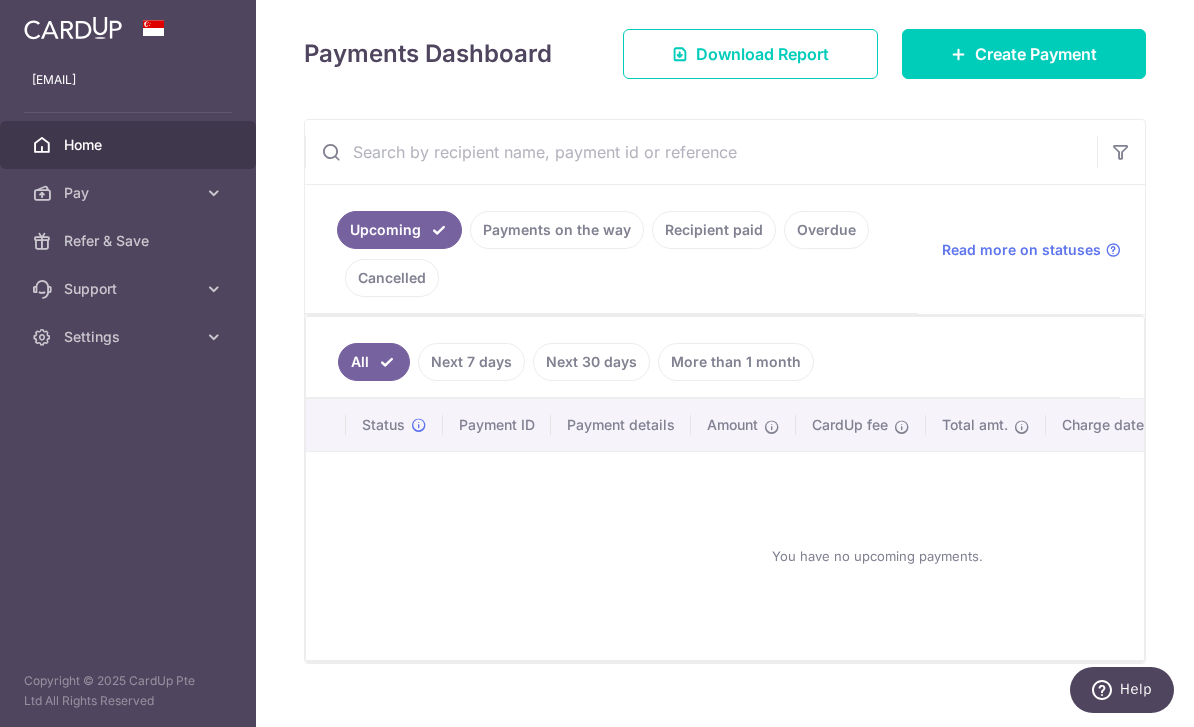 click on "Payments on the way" at bounding box center [557, 230] 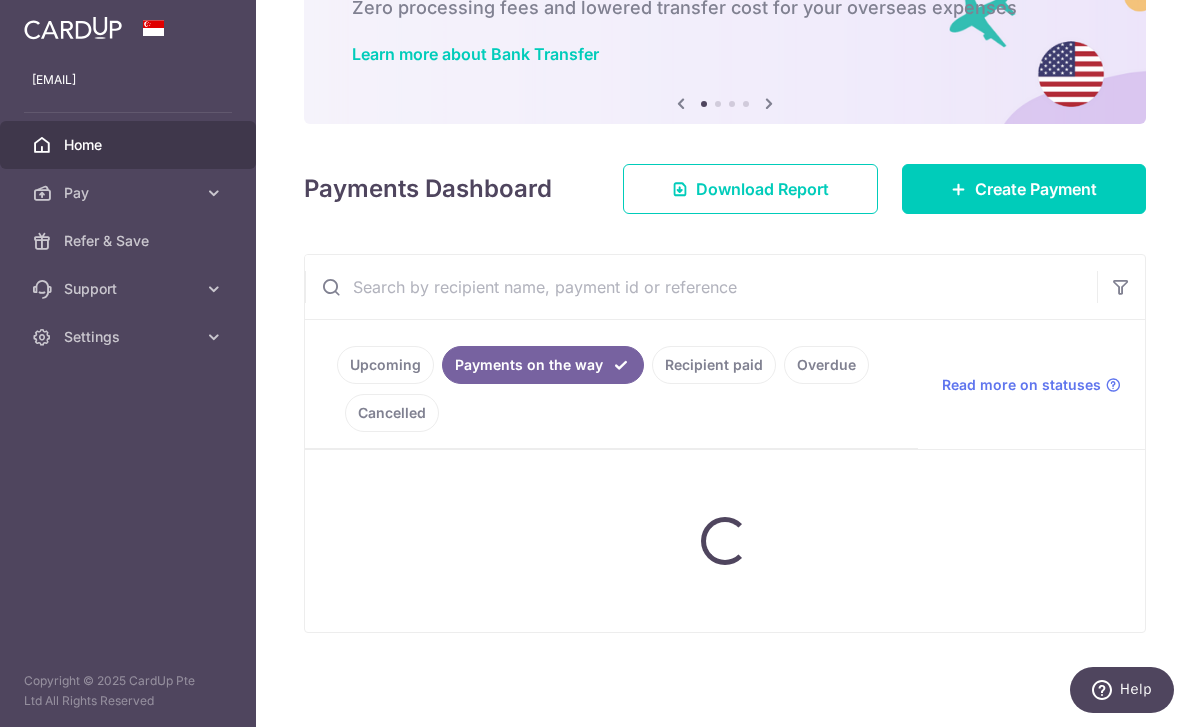 scroll, scrollTop: 117, scrollLeft: 0, axis: vertical 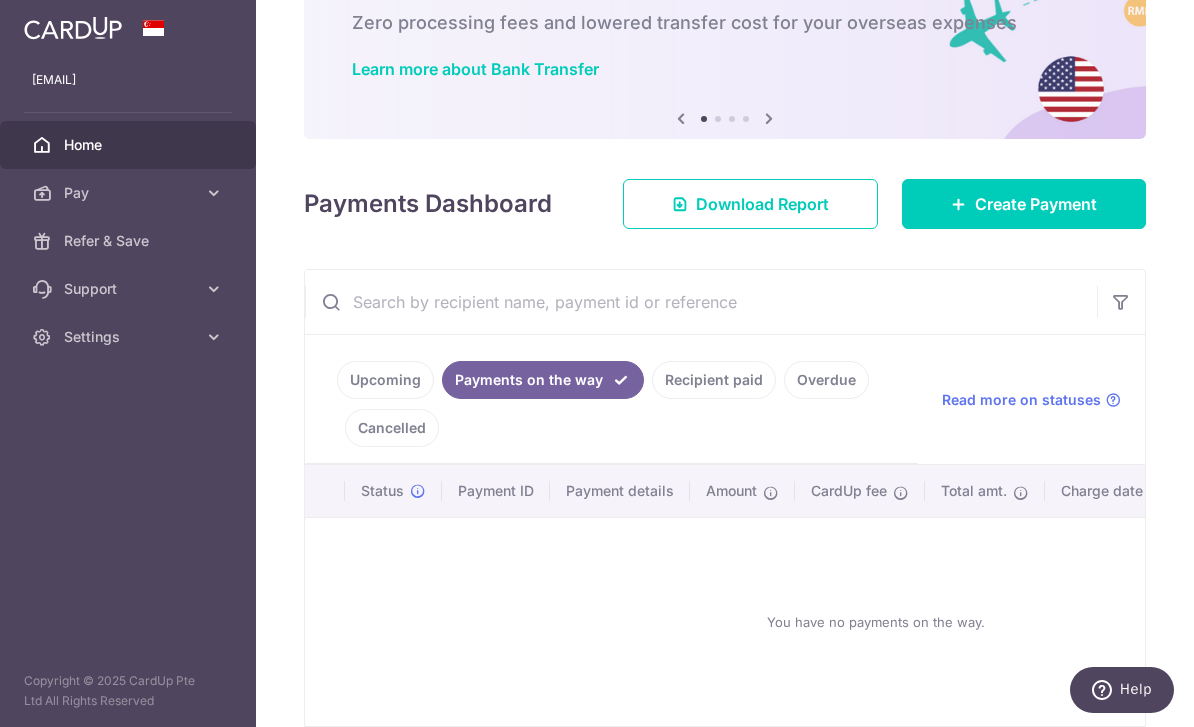click on "Upcoming" at bounding box center [385, 380] 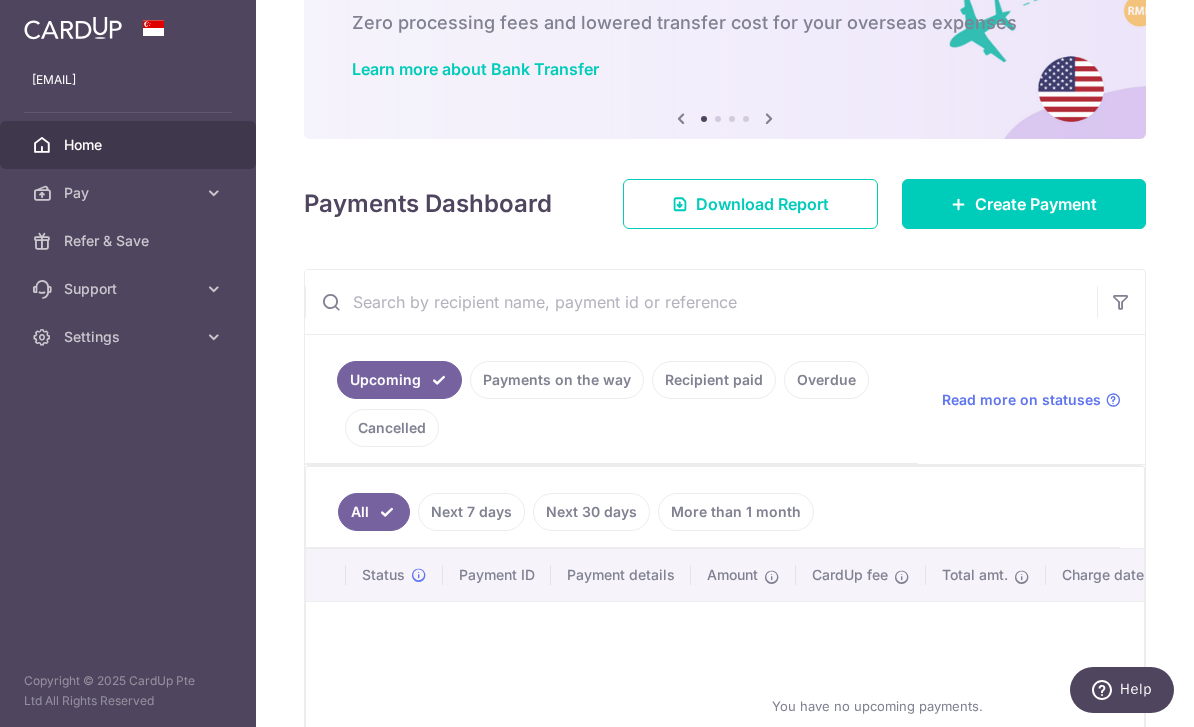 click on "Create Payment" at bounding box center (1036, 204) 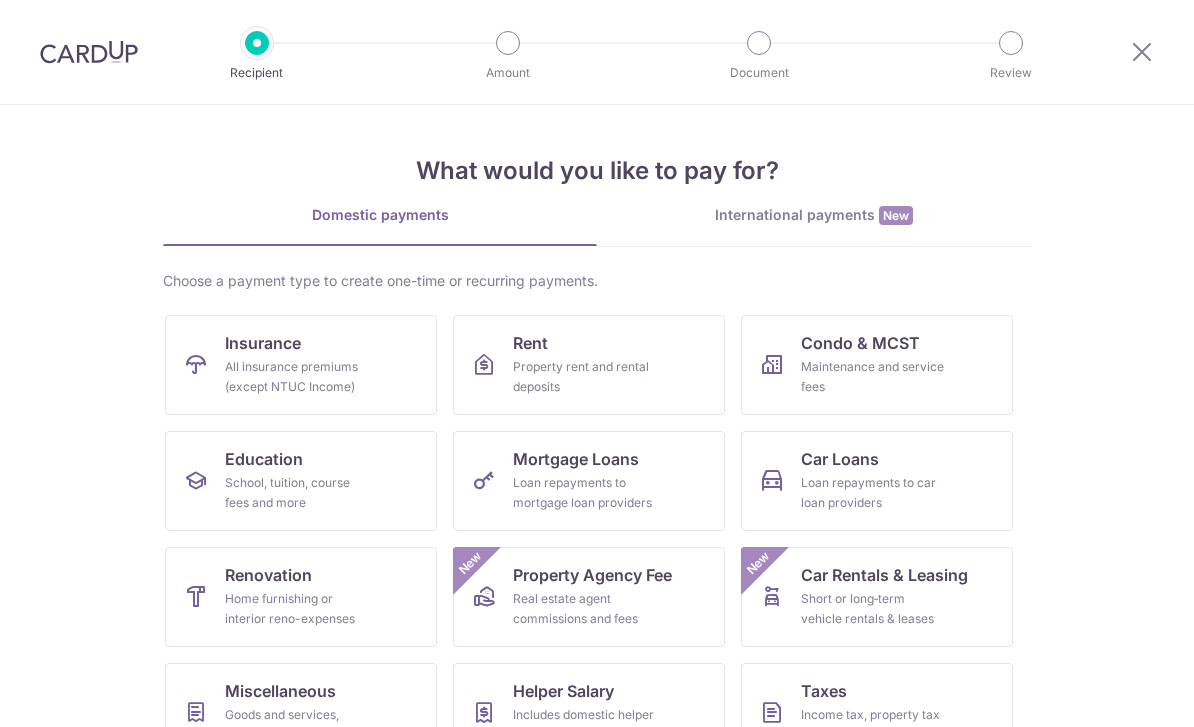 scroll, scrollTop: 0, scrollLeft: 0, axis: both 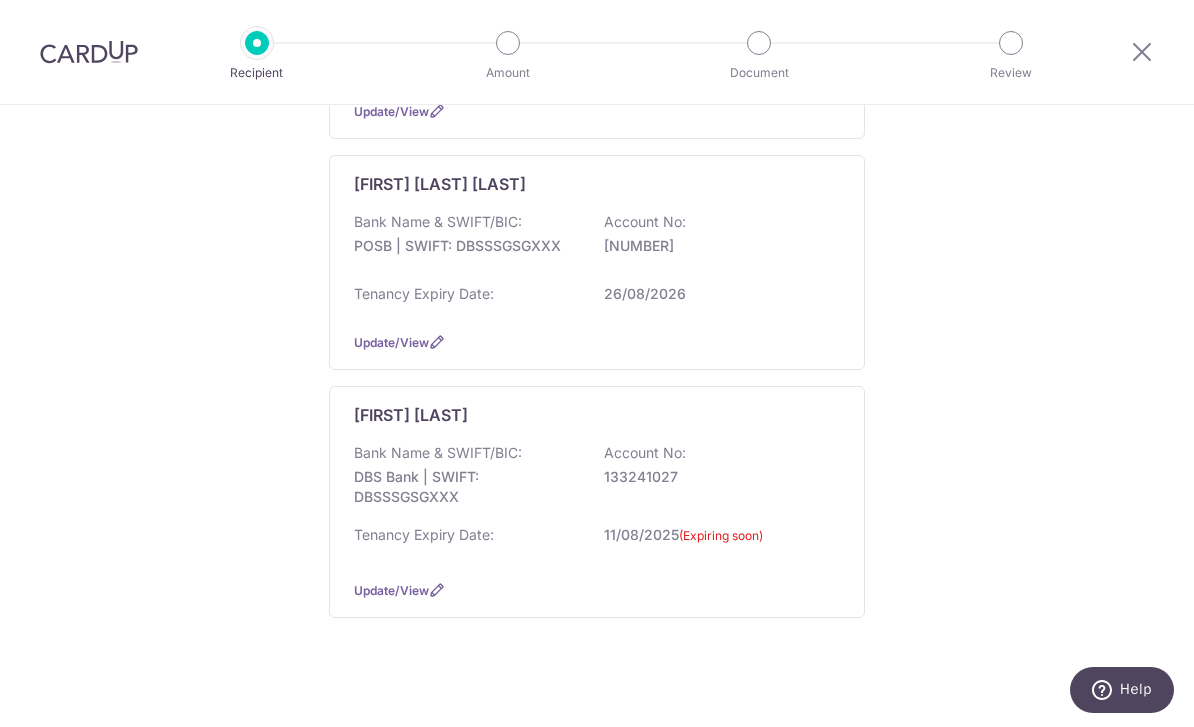 click on "Tenancy Expiry Date:
[DATE]" at bounding box center [597, 300] 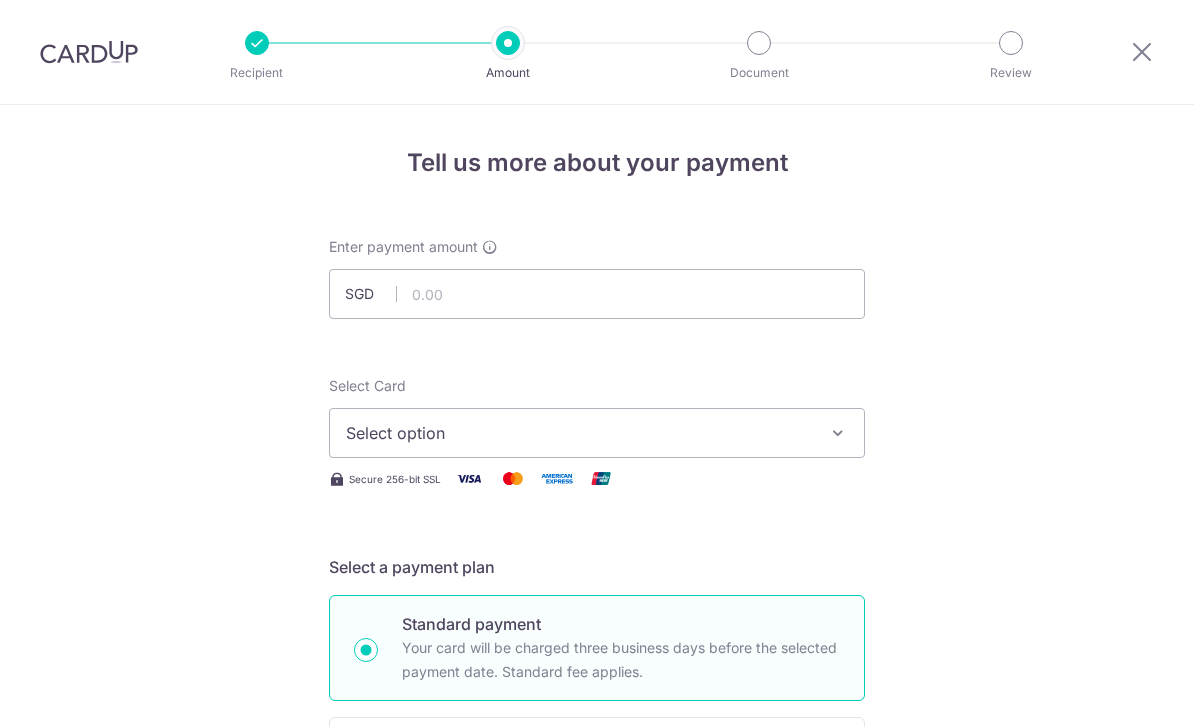 scroll, scrollTop: 0, scrollLeft: 0, axis: both 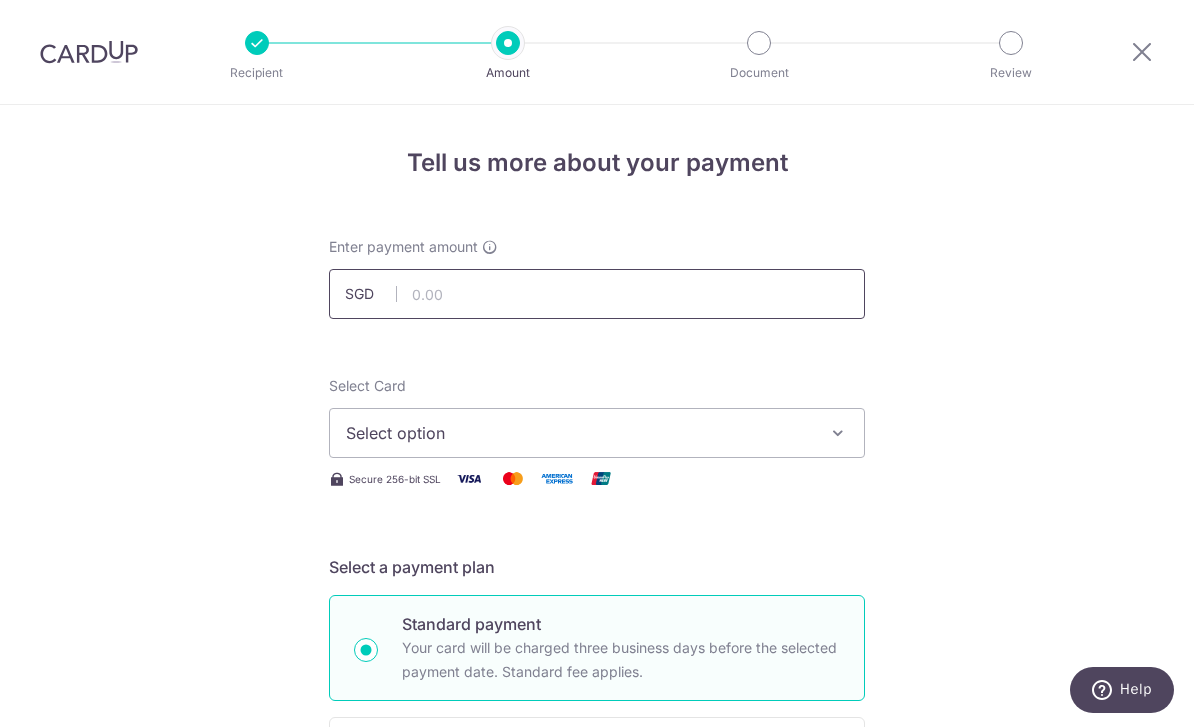 click at bounding box center (597, 294) 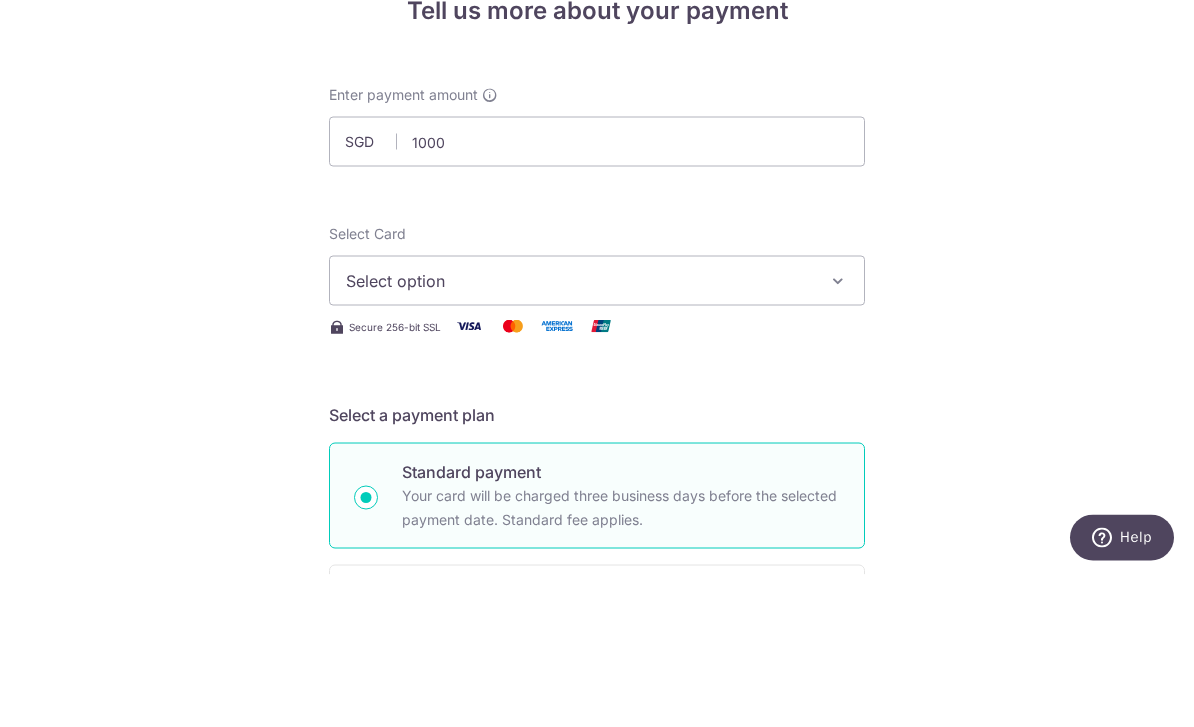 click on "Tell us more about your payment
Enter payment amount
SGD
1000
Select Card
Select option
Add credit card
Your Cards
**** 2004
**** 6856
**** 6532
**** 8473
**** 9516
Secure 256-bit SSL
Text
New card details" at bounding box center (597, 1009) 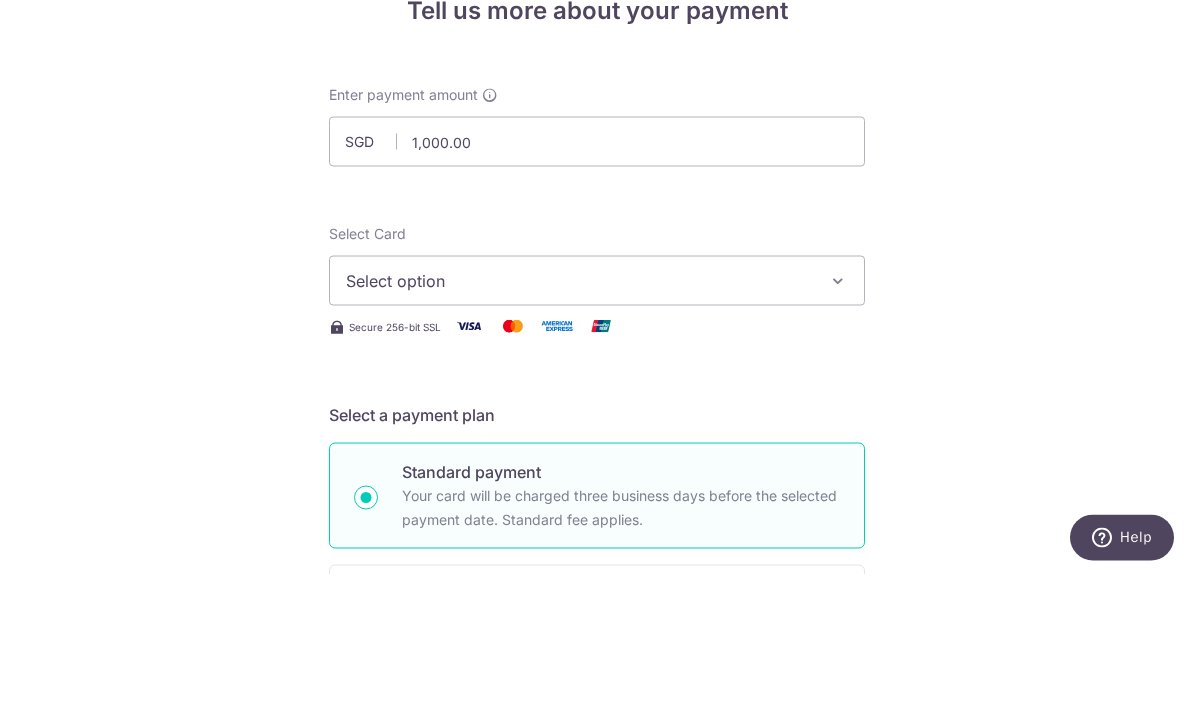 scroll, scrollTop: 64, scrollLeft: 0, axis: vertical 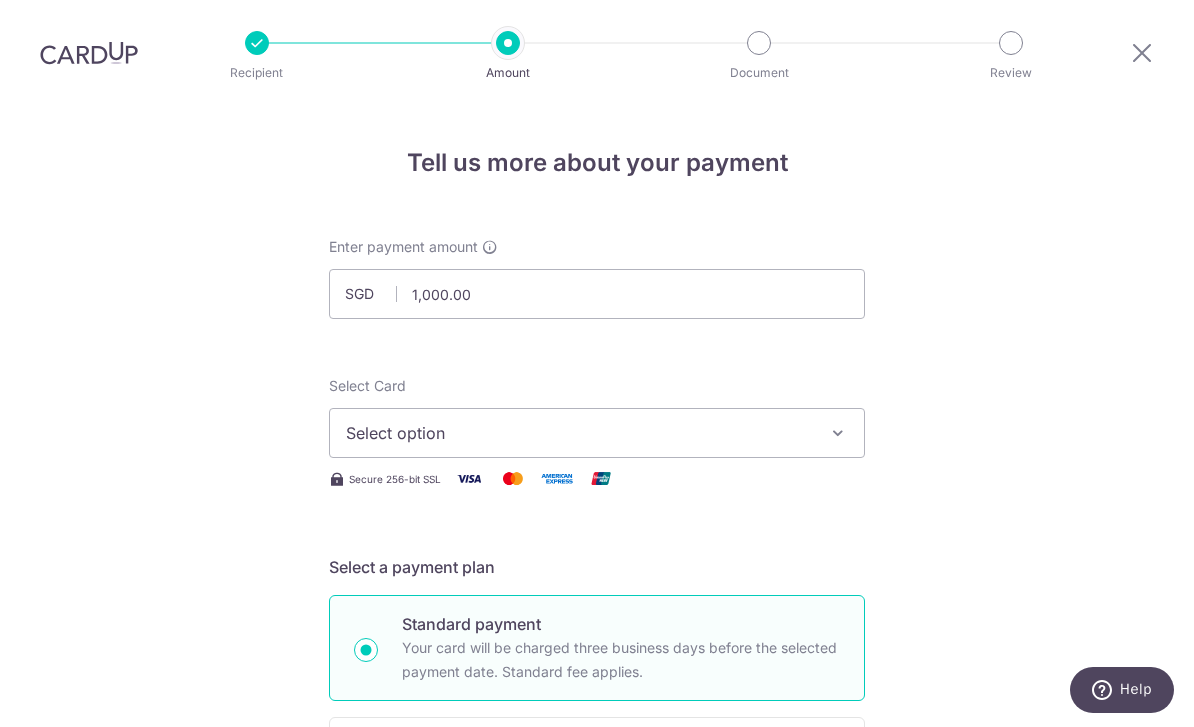 click on "Select option" at bounding box center [597, 433] 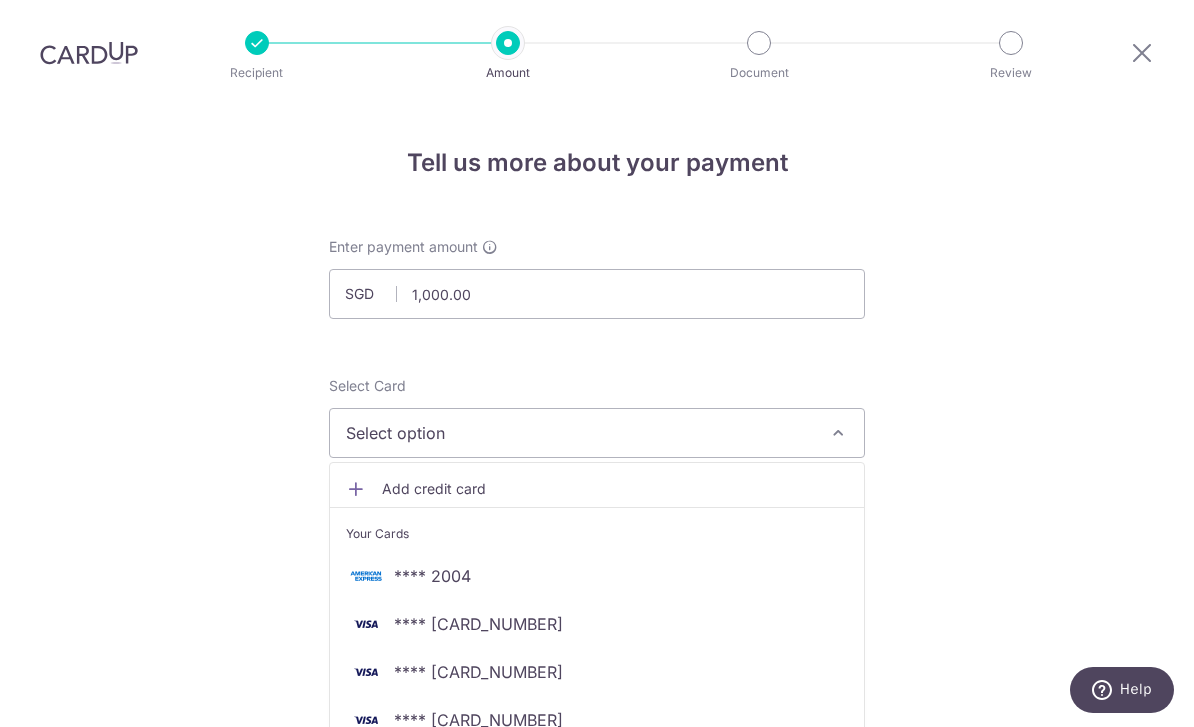 click on "**** 2004" at bounding box center (597, 576) 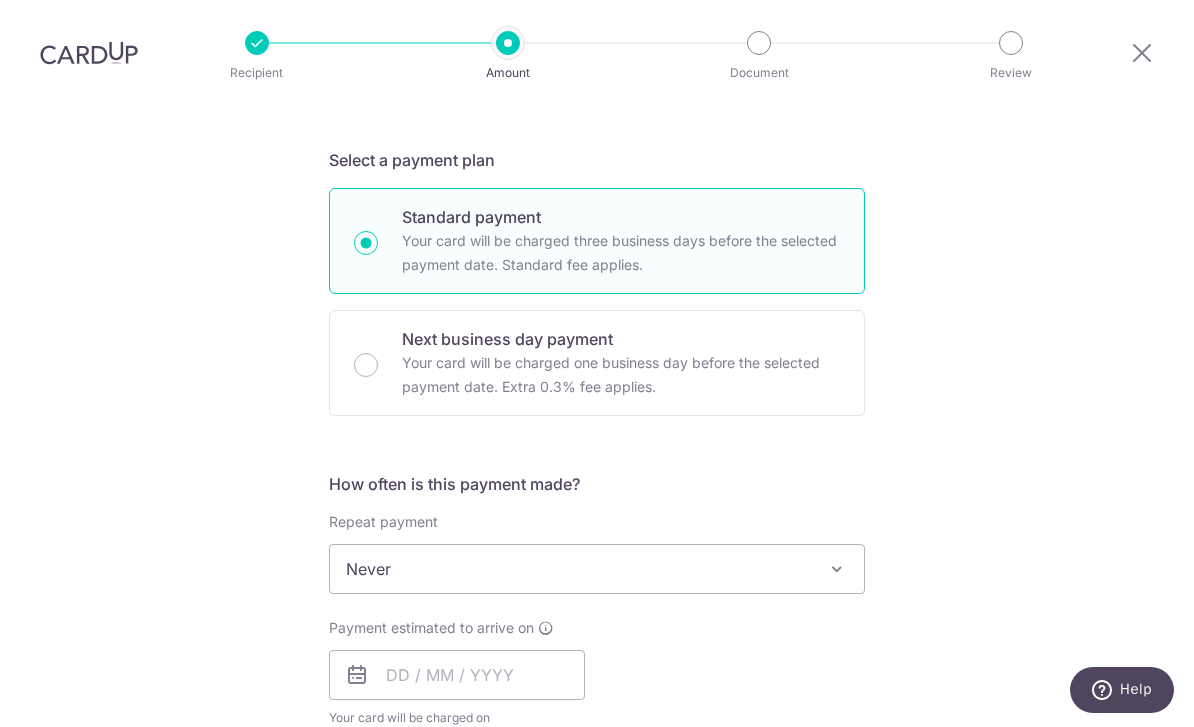 scroll, scrollTop: 408, scrollLeft: 0, axis: vertical 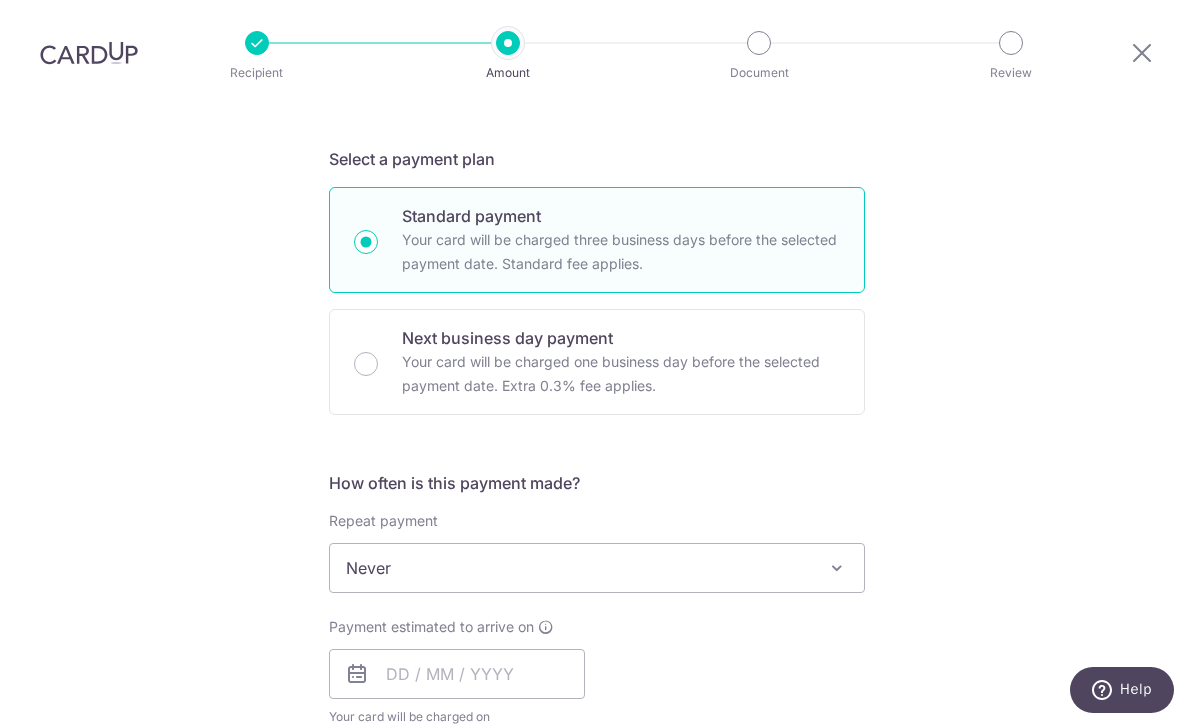 click on "Next business day payment
Your card will be charged one business day before the selected payment date. Extra 0.3% fee applies." at bounding box center [366, 364] 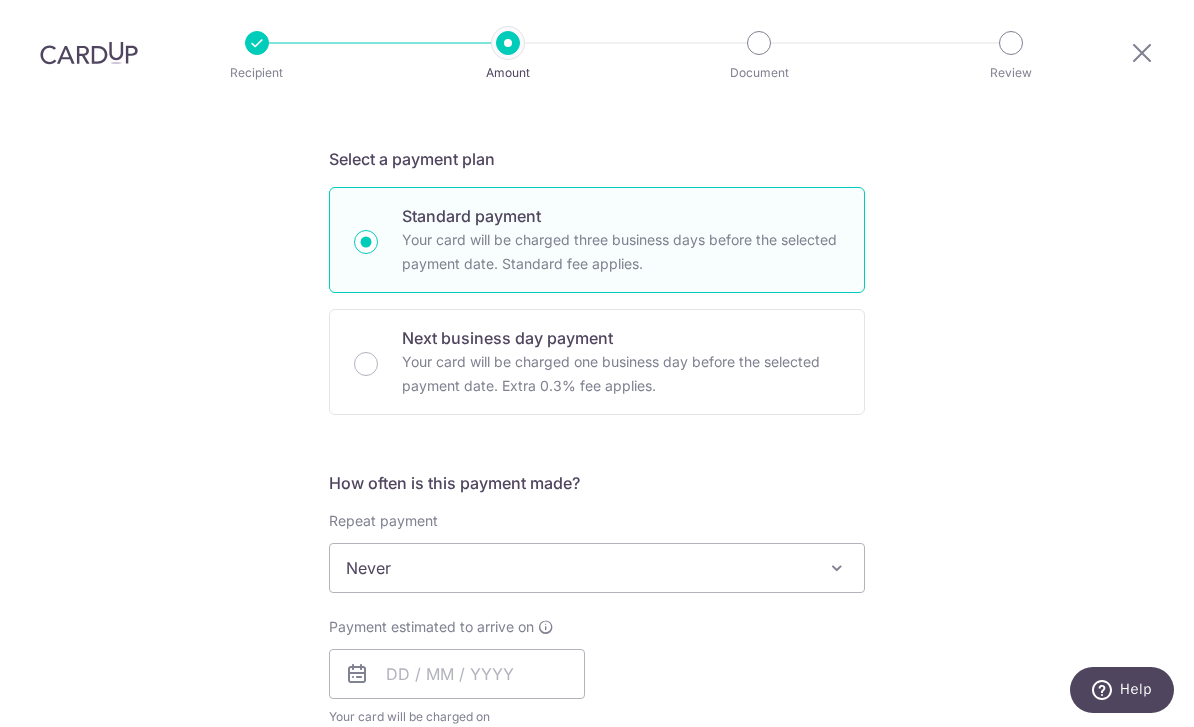radio on "true" 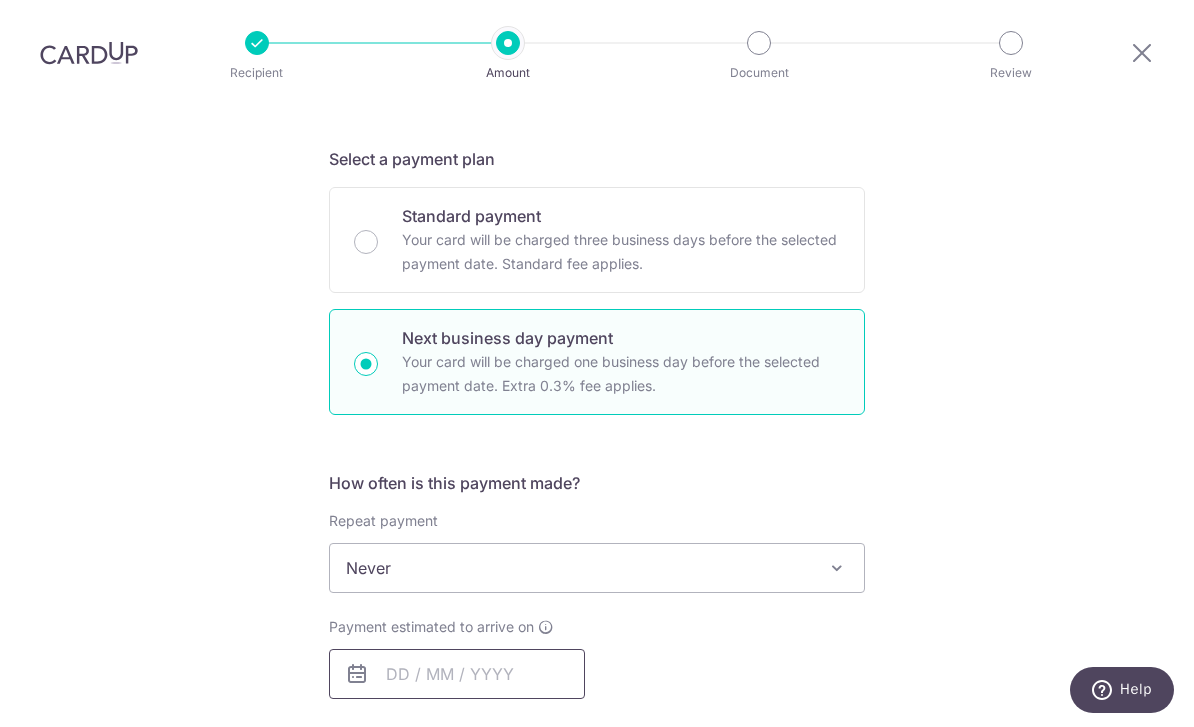click at bounding box center (457, 674) 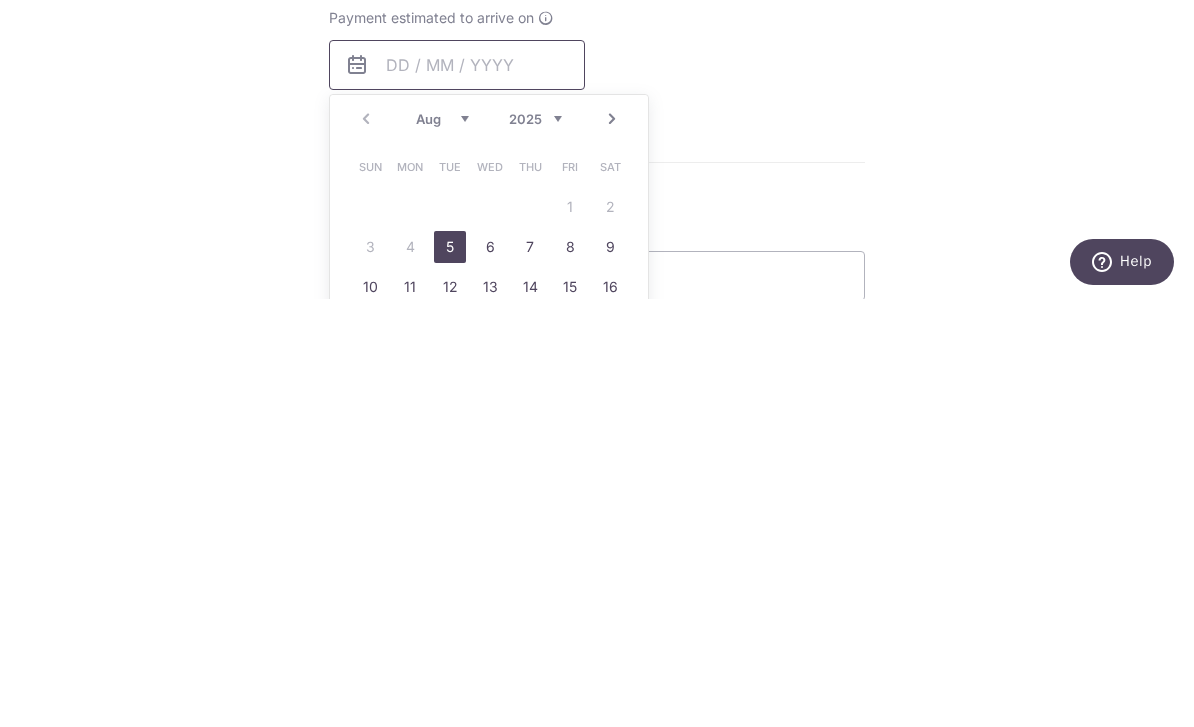 scroll, scrollTop: 591, scrollLeft: 0, axis: vertical 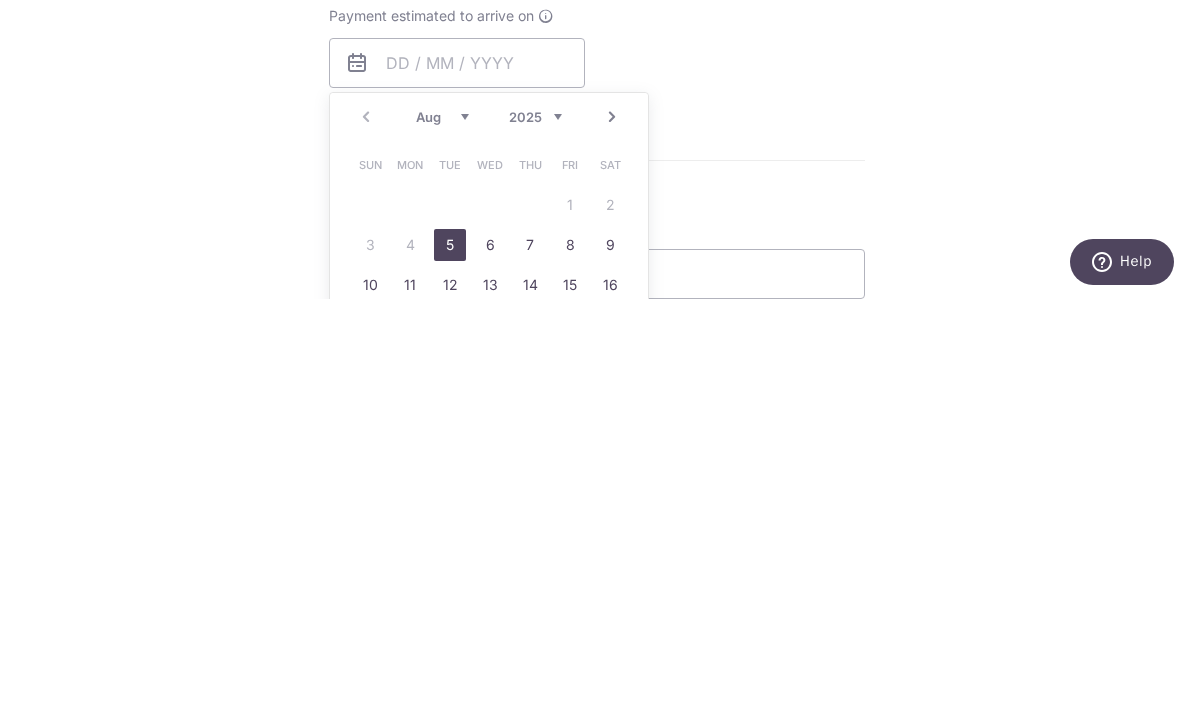click on "6" at bounding box center (490, 673) 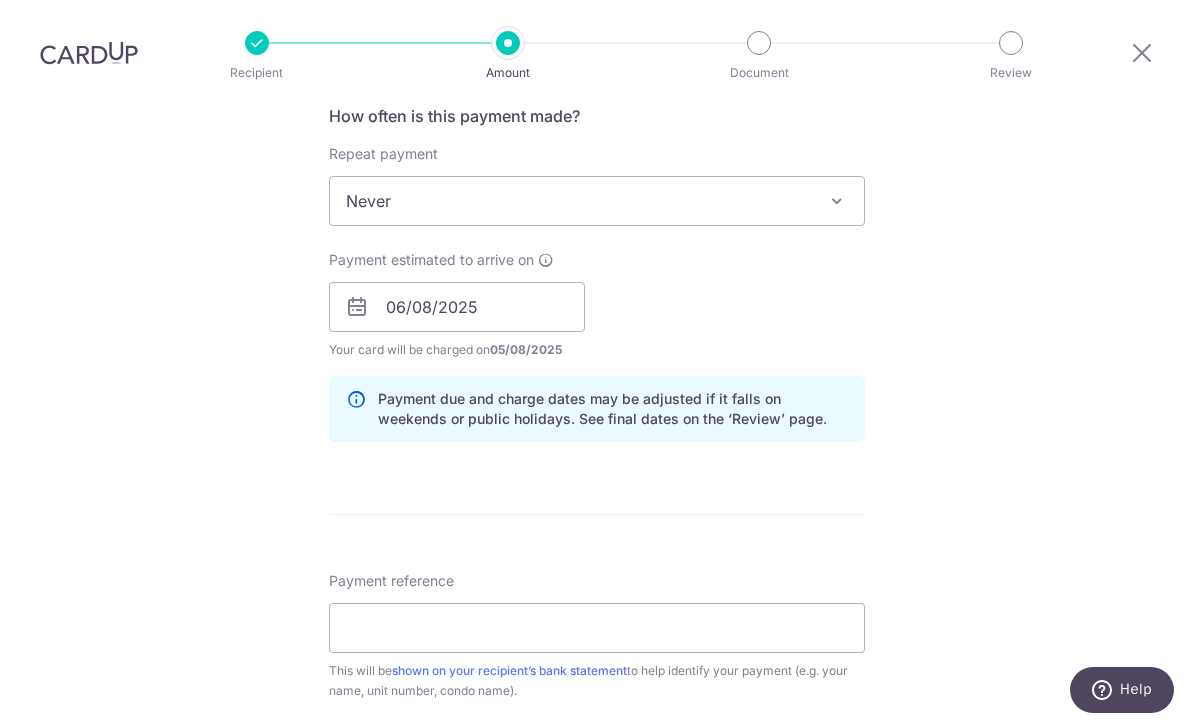 scroll, scrollTop: 939, scrollLeft: 0, axis: vertical 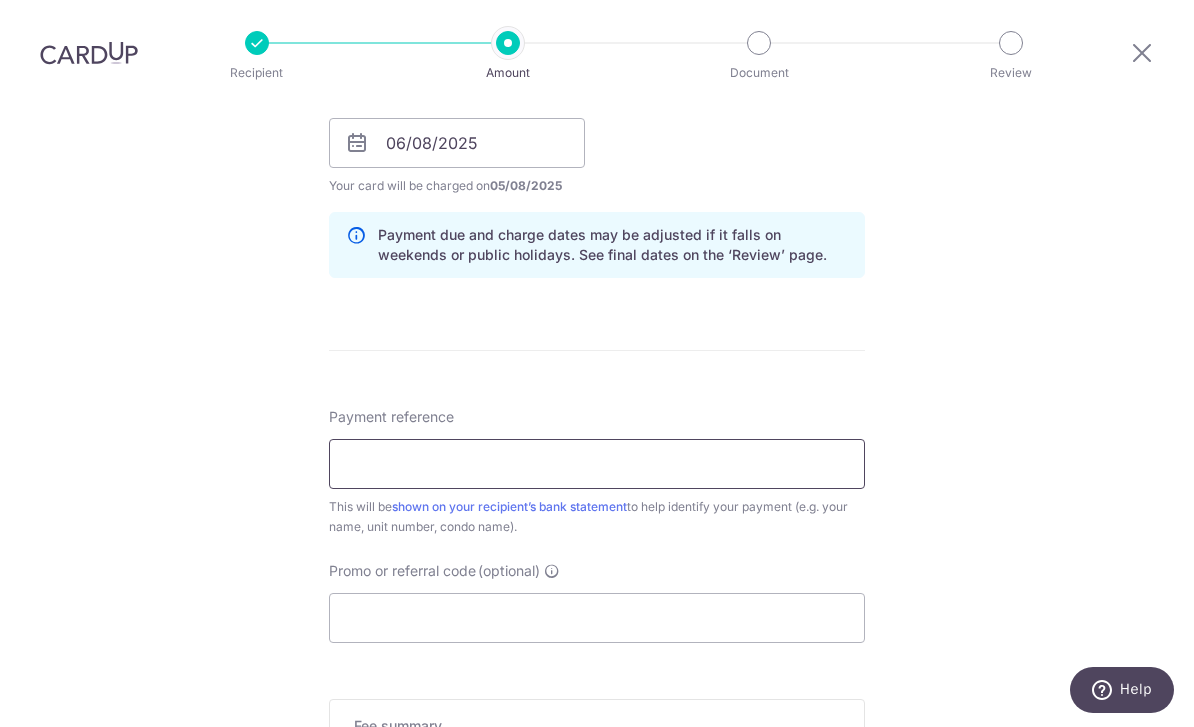click on "Payment reference" at bounding box center (597, 464) 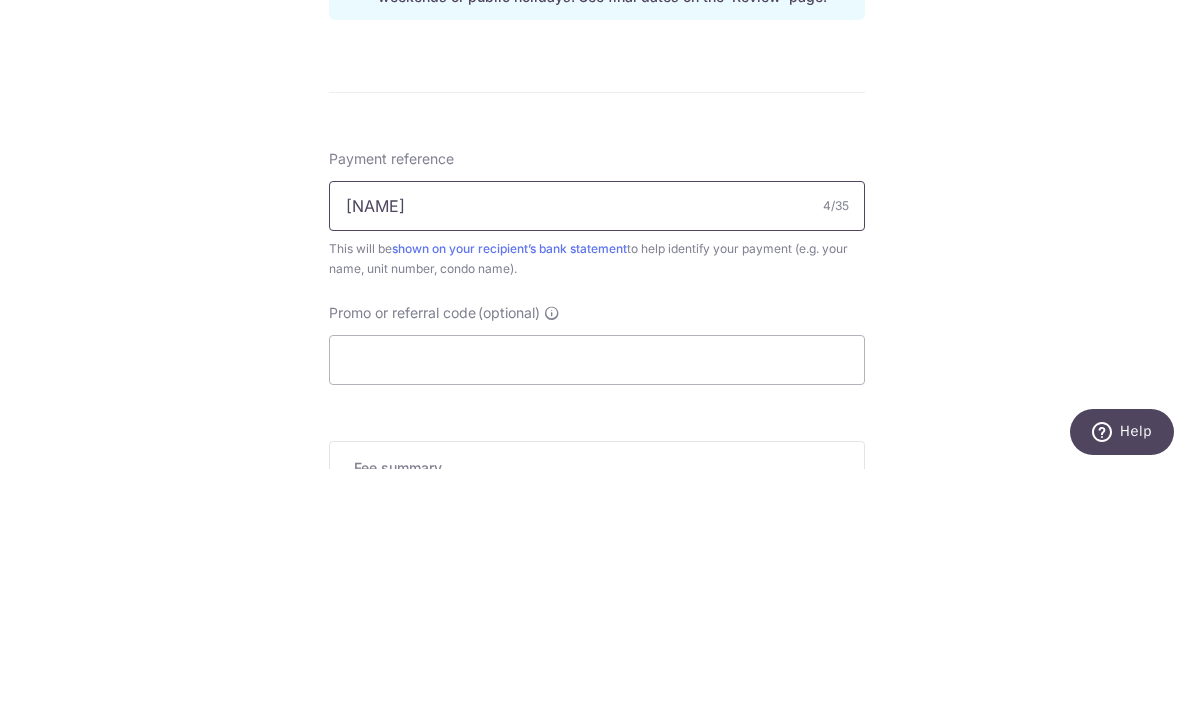 type on "Flor" 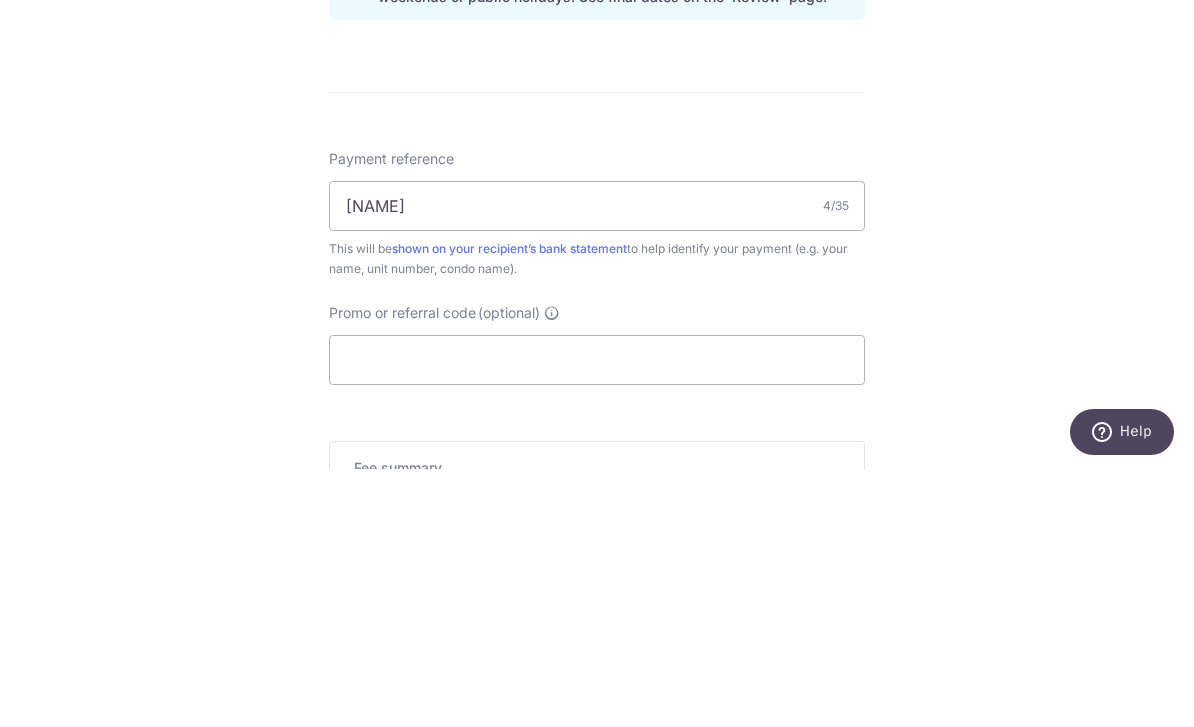 click on "Tell us more about your payment
Enter payment amount
SGD
1,000.00
1000.00
Select Card
**** 2004
Add credit card
Your Cards
**** 2004
**** 6856
**** 6532
**** 8473
**** 9516
Secure 256-bit SSL
Text
New card details" at bounding box center (597, 160) 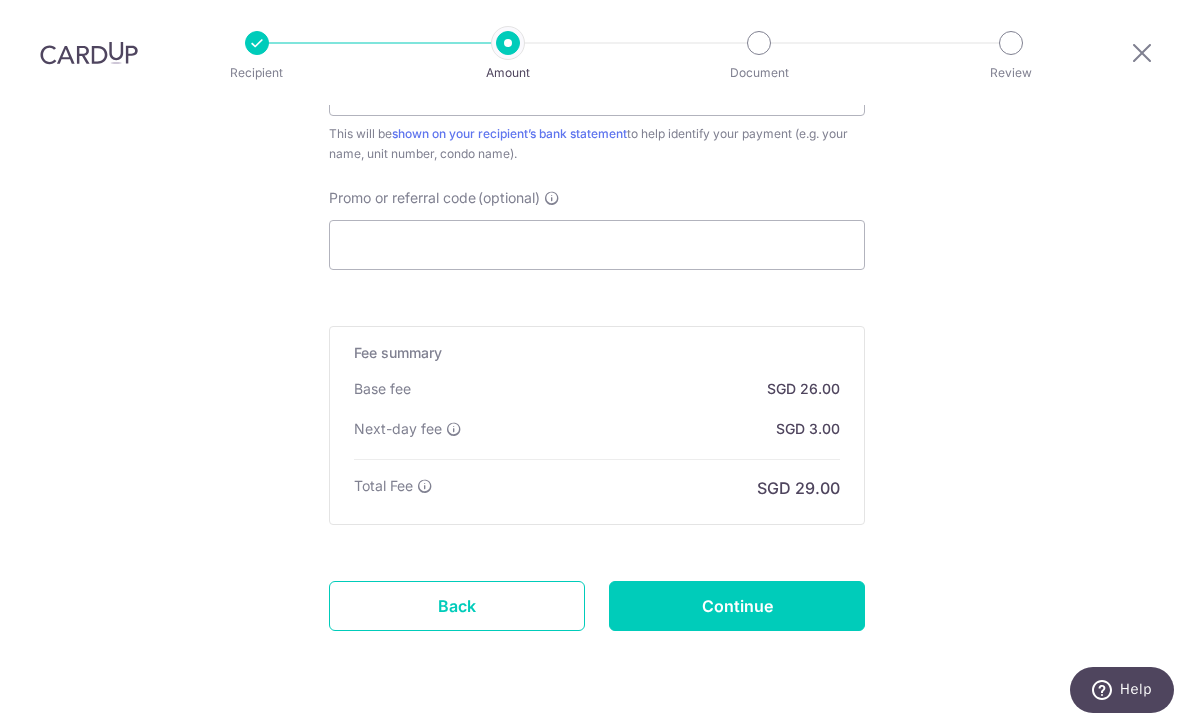 scroll, scrollTop: 1310, scrollLeft: 0, axis: vertical 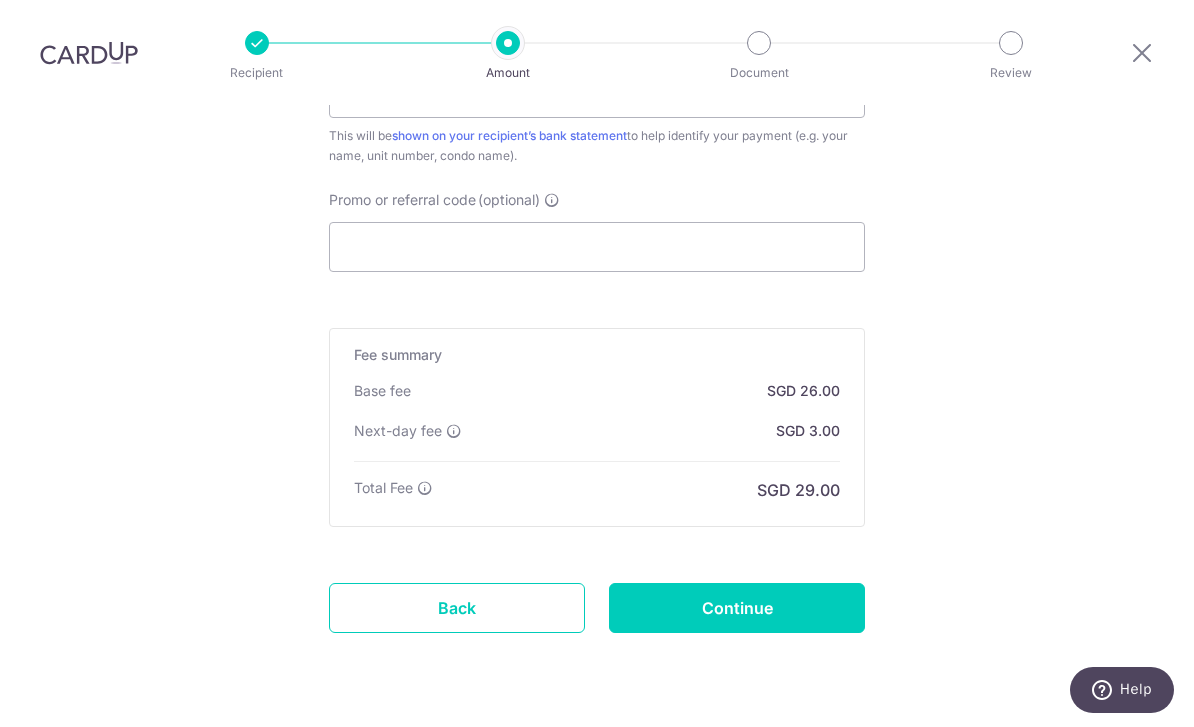 click on "Continue" at bounding box center (737, 608) 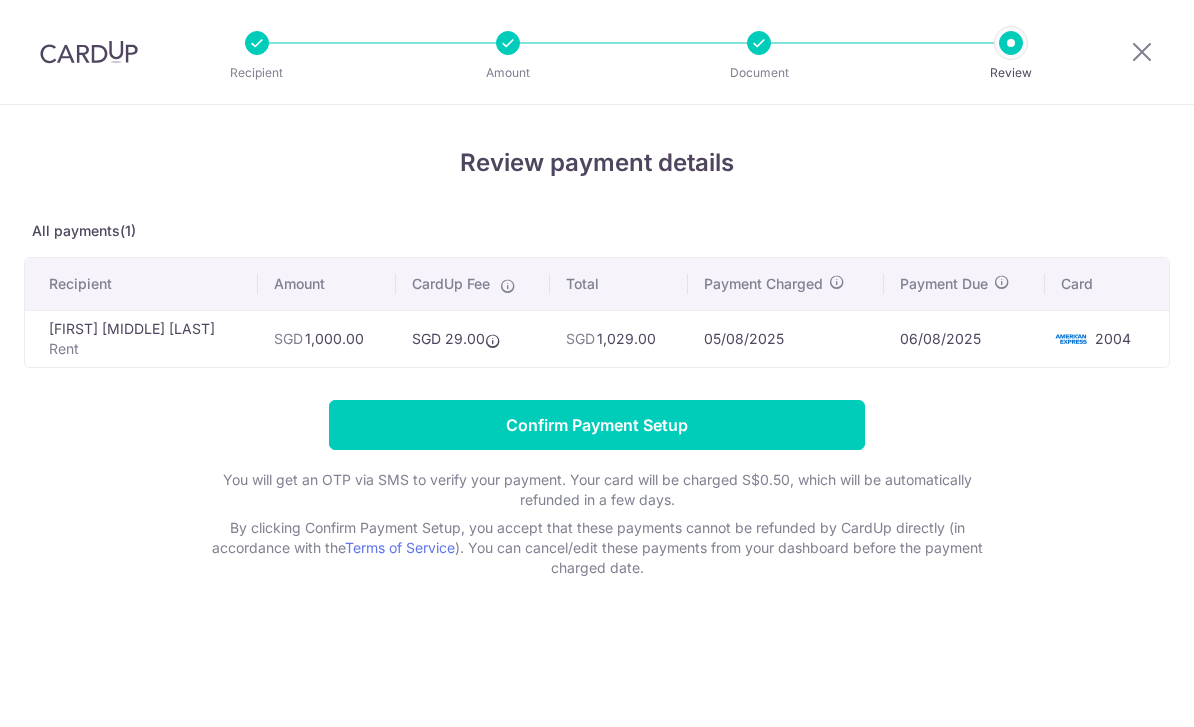 scroll, scrollTop: 0, scrollLeft: 0, axis: both 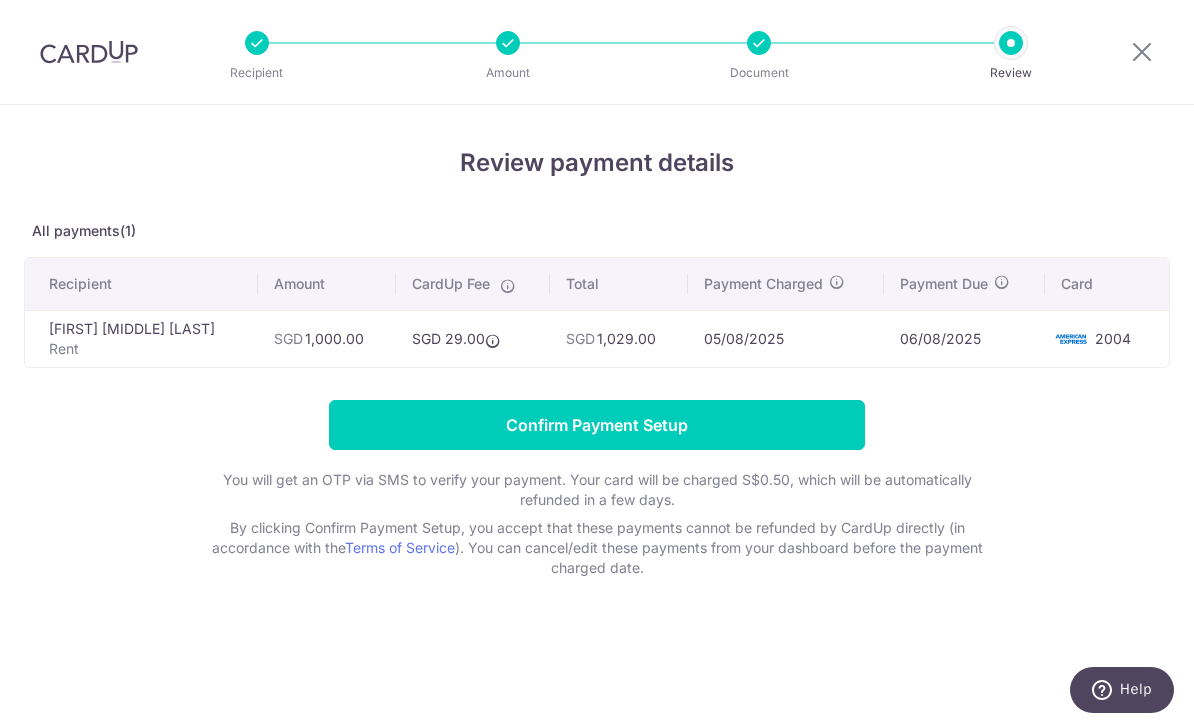 click on "Confirm Payment Setup" at bounding box center [597, 425] 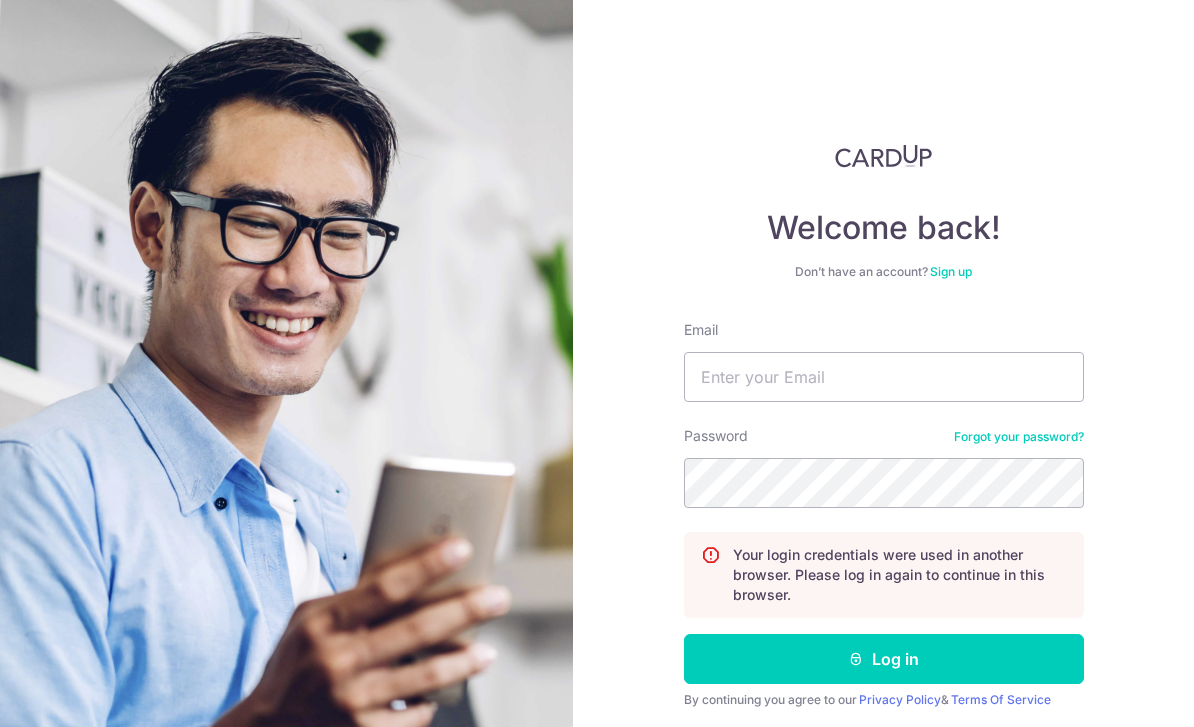 scroll, scrollTop: 0, scrollLeft: 0, axis: both 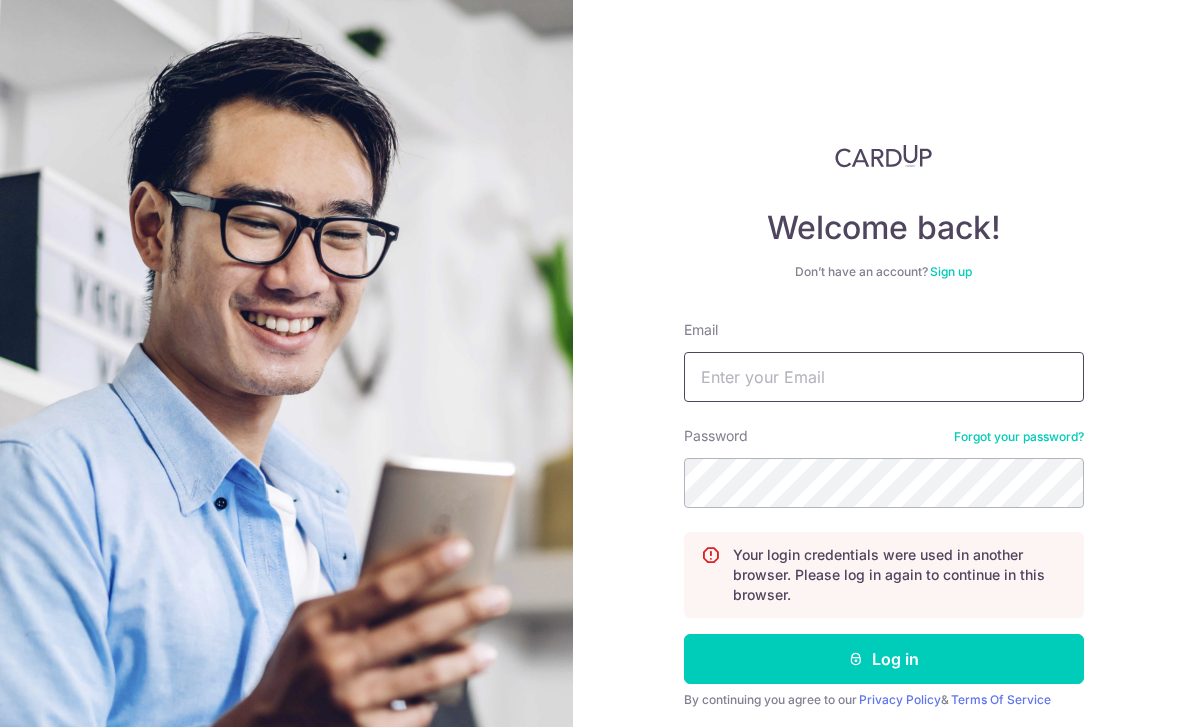 click on "Email" at bounding box center [884, 377] 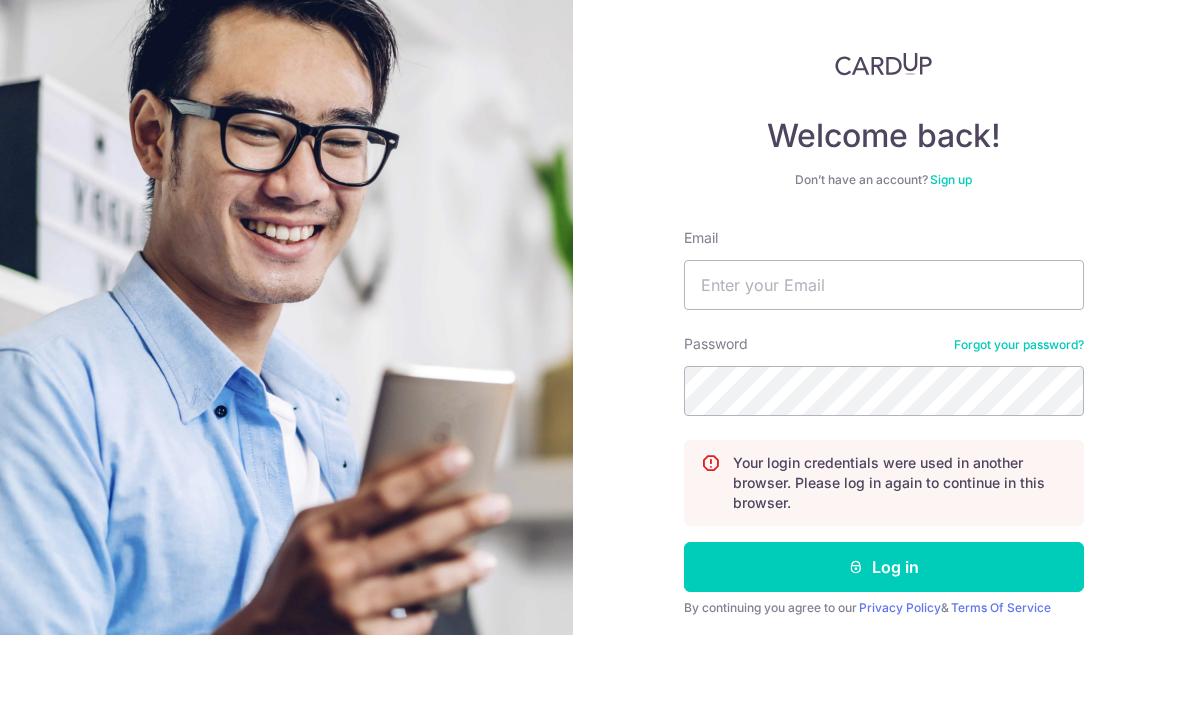 click on "Welcome back!
Don’t have an account?  Sign up
[EMAIL]
Password
Forgot your password?
Your login credentials were used in another browser. Please log in again to continue in this browser.
Log in
By continuing you agree to our
Privacy Policy
&  Terms Of Service
Didn't receive unlock details?
Haven't confirmed your [EMAIL]?" at bounding box center [883, 363] 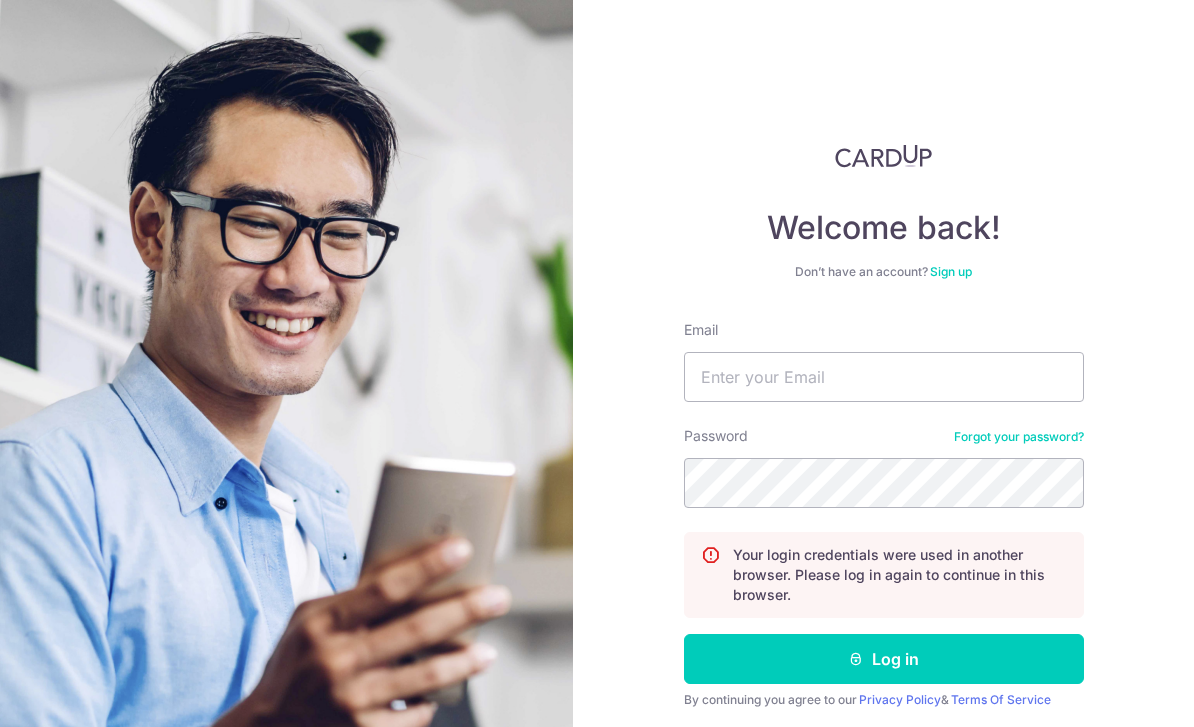 click on "Your login credentials were used in another browser. Please log in again to continue in this browser." at bounding box center (884, 575) 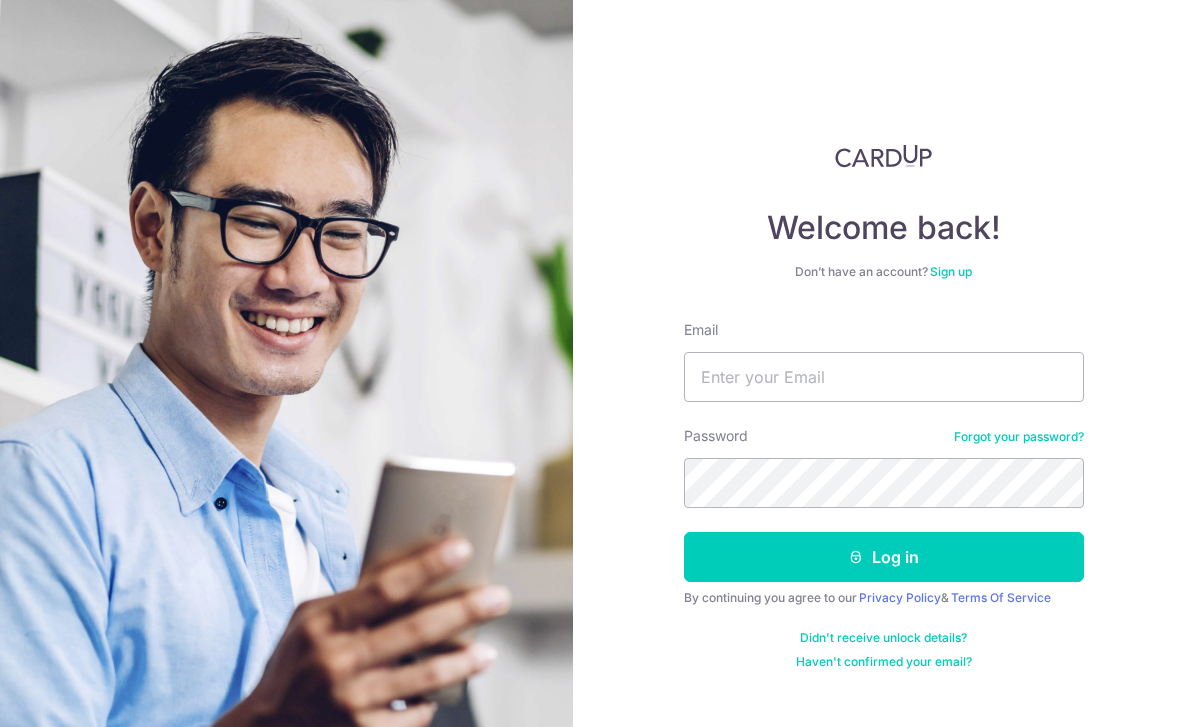 scroll, scrollTop: 0, scrollLeft: 0, axis: both 